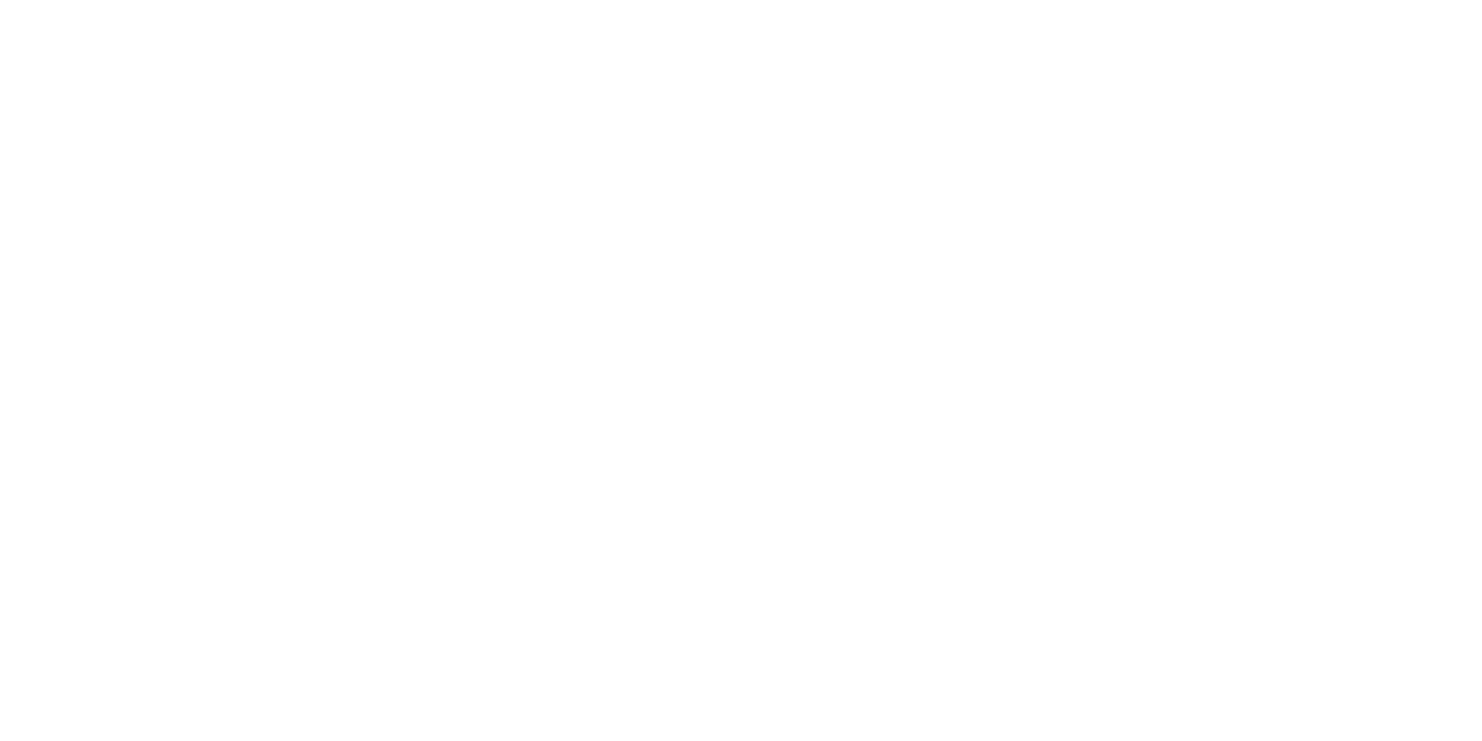 drag, startPoint x: 0, startPoint y: 0, endPoint x: 1405, endPoint y: 55, distance: 1406.076 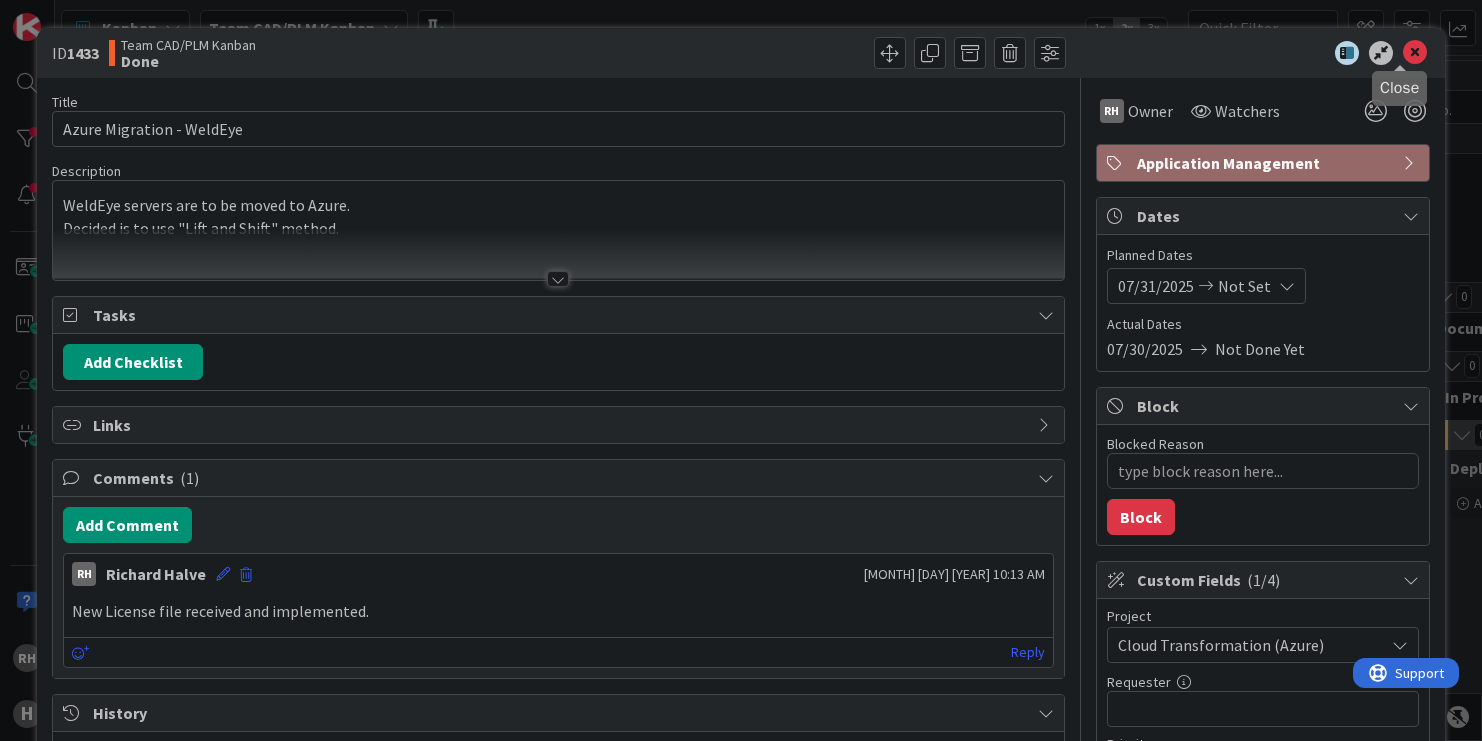 scroll, scrollTop: 0, scrollLeft: 0, axis: both 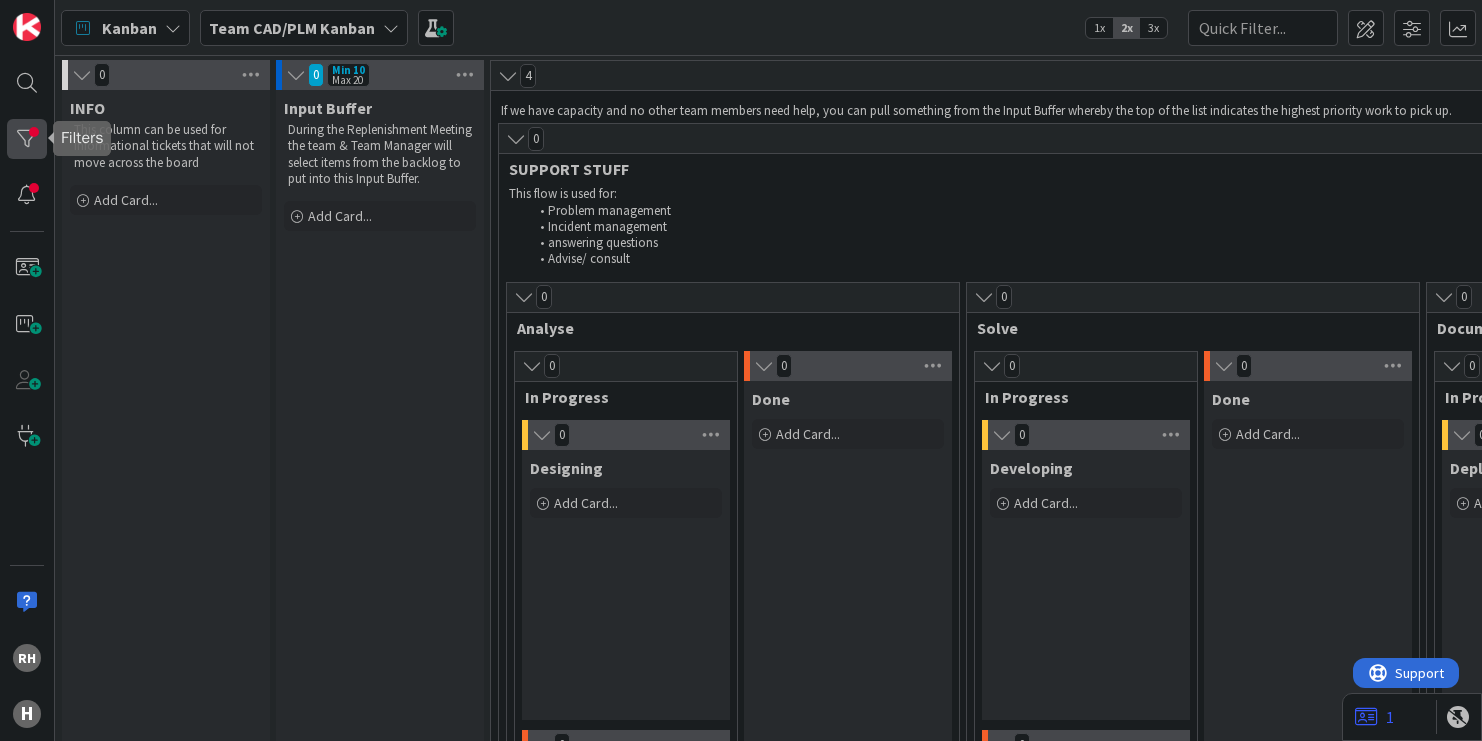 click at bounding box center [27, 139] 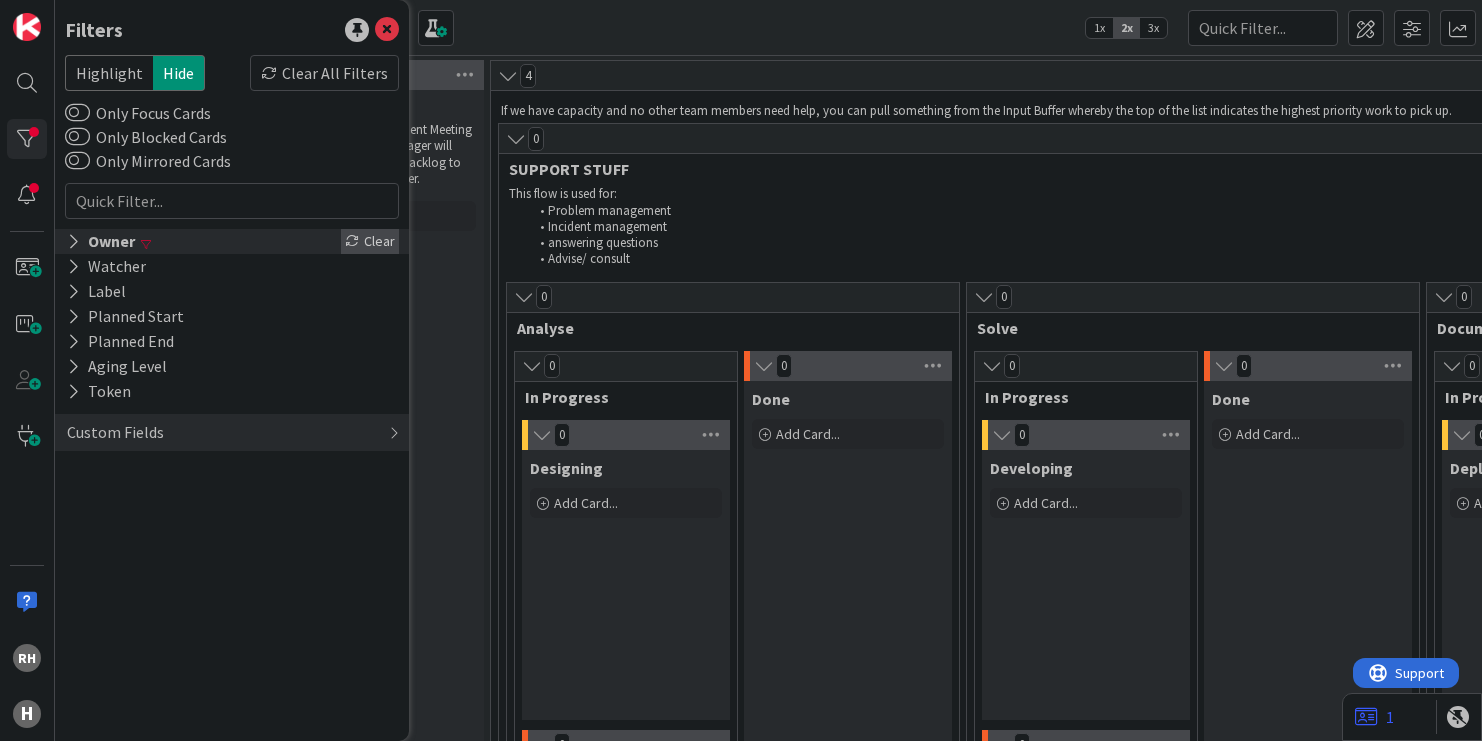 click on "Clear" at bounding box center [370, 241] 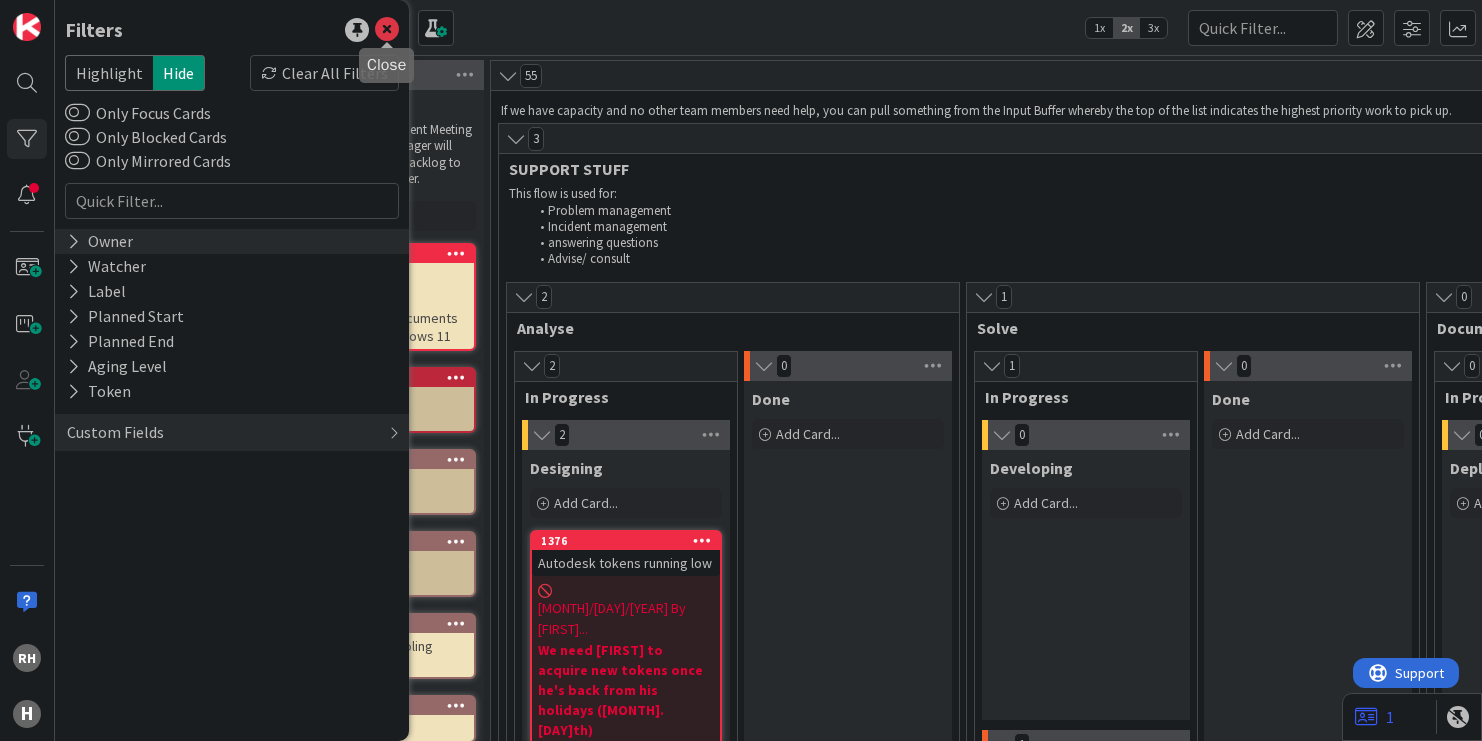 click at bounding box center [387, 30] 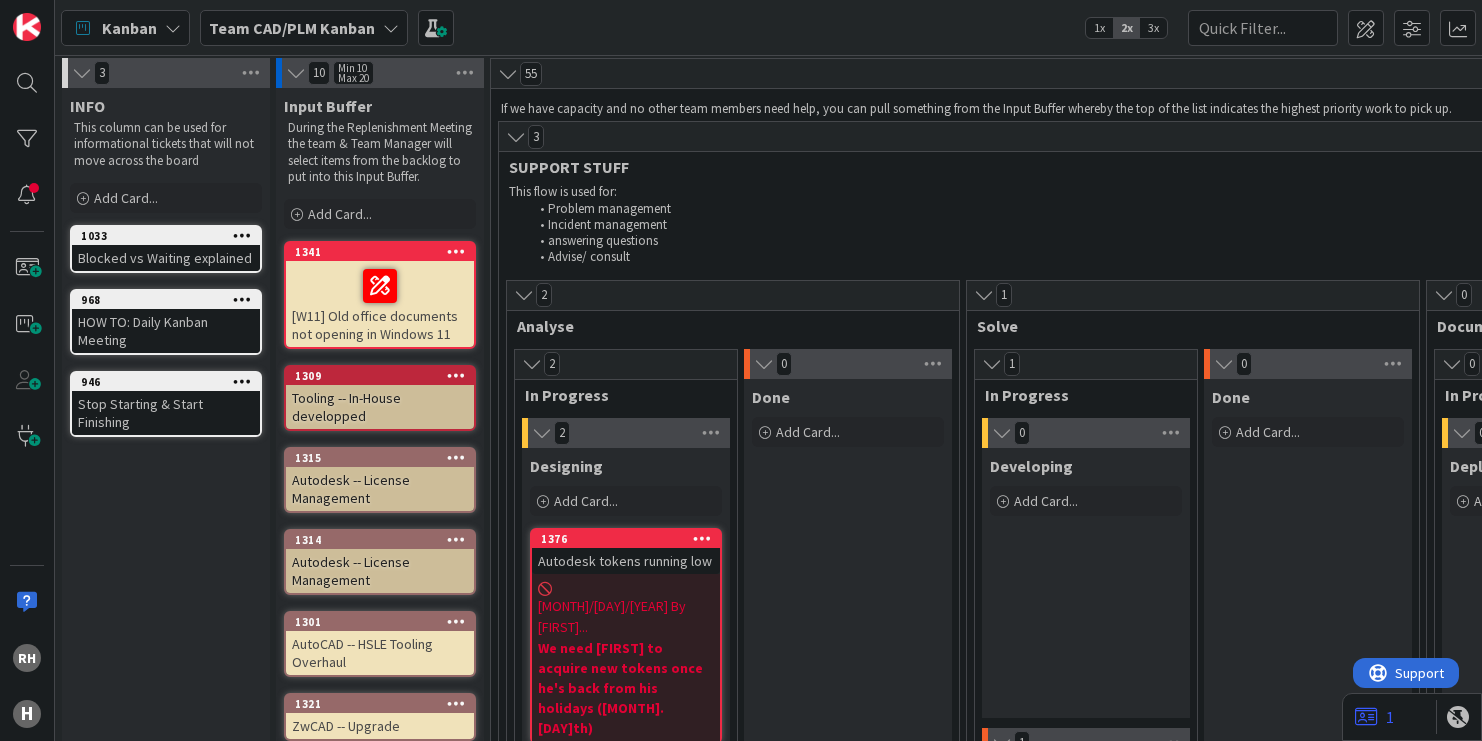scroll, scrollTop: 0, scrollLeft: 0, axis: both 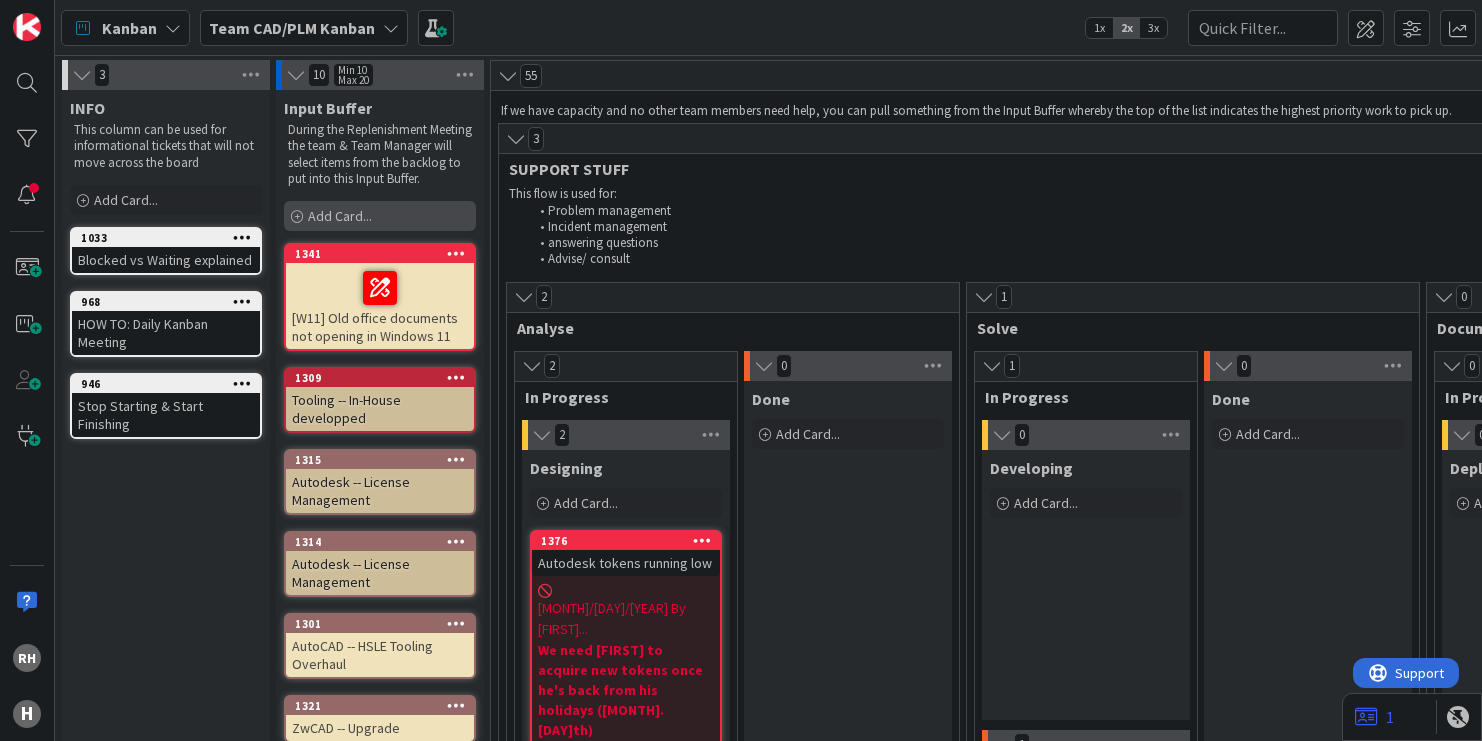 click on "Add Card..." at bounding box center (340, 216) 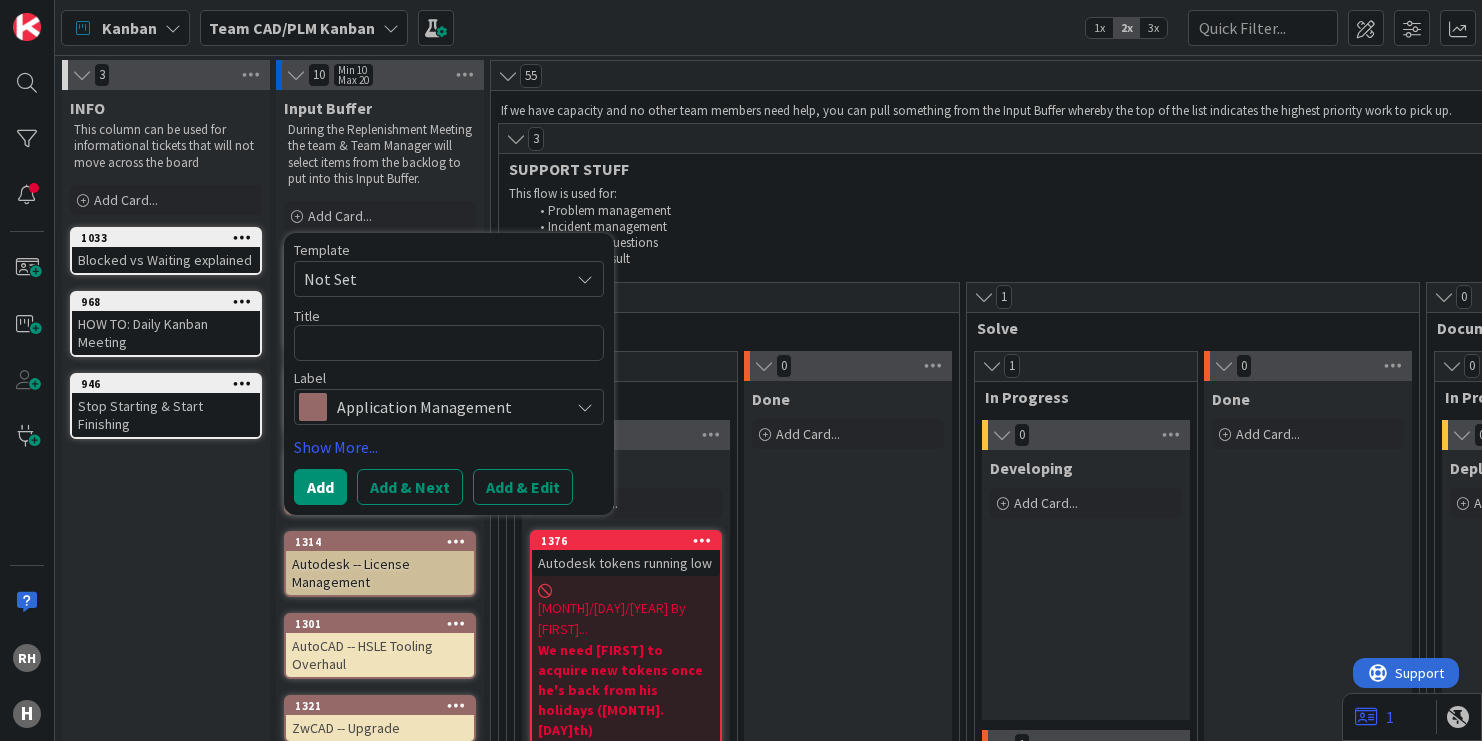 click at bounding box center [449, 343] 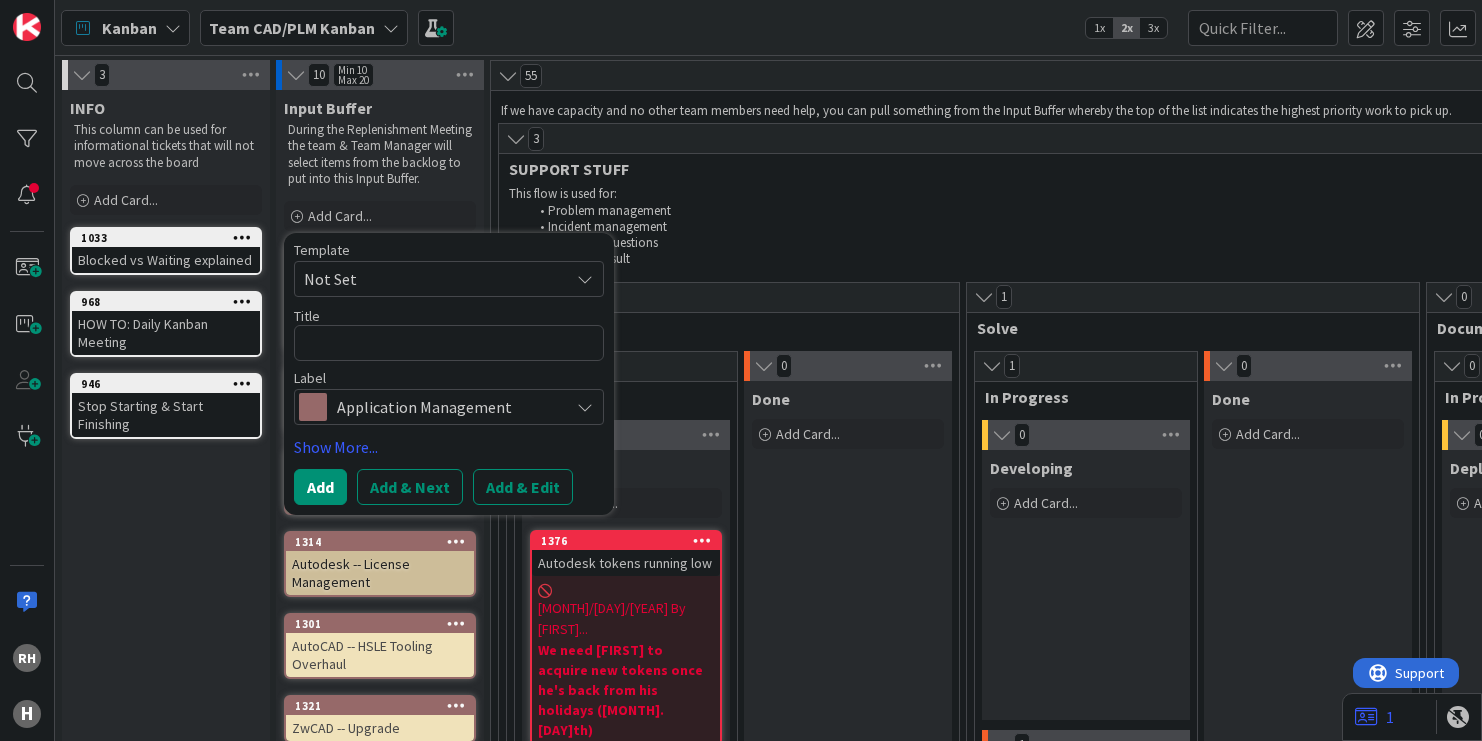 type on "x" 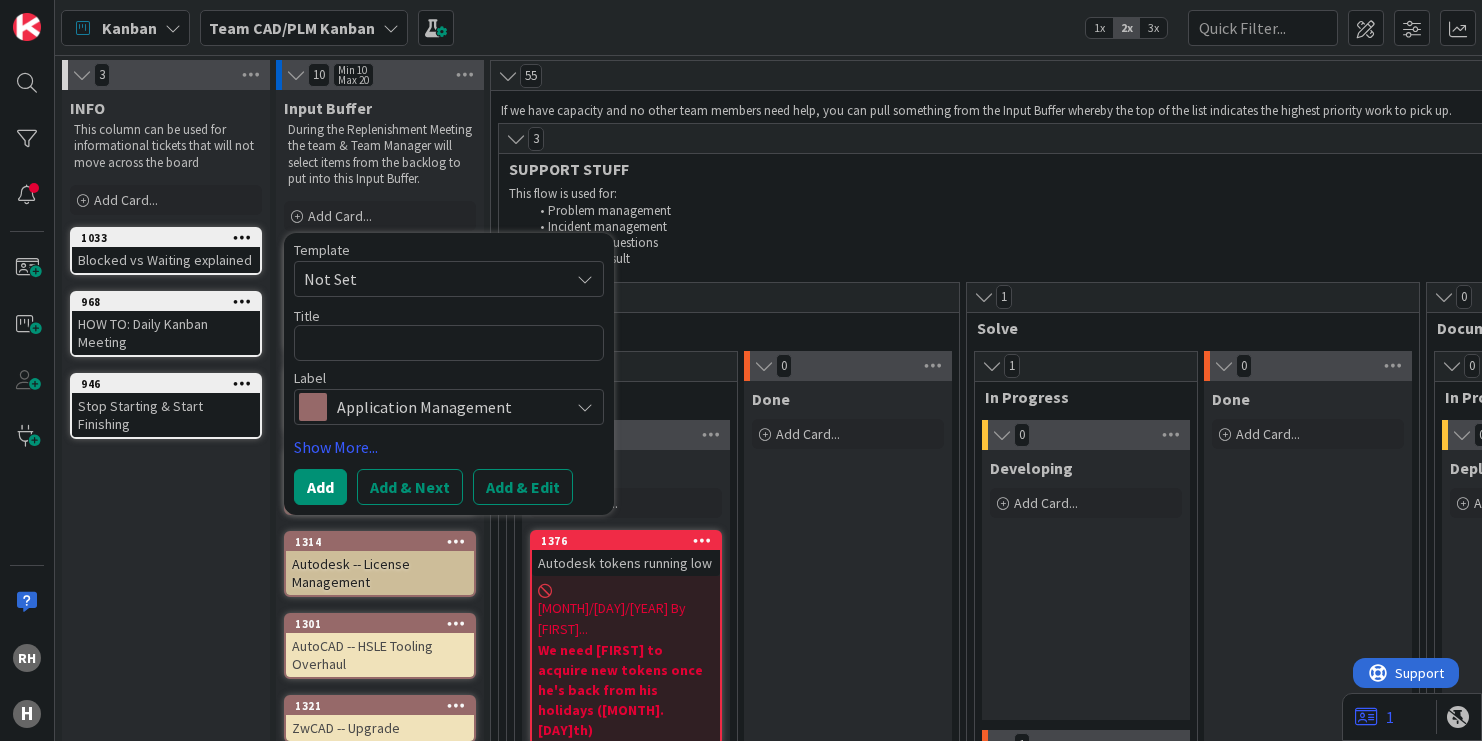 type on "I" 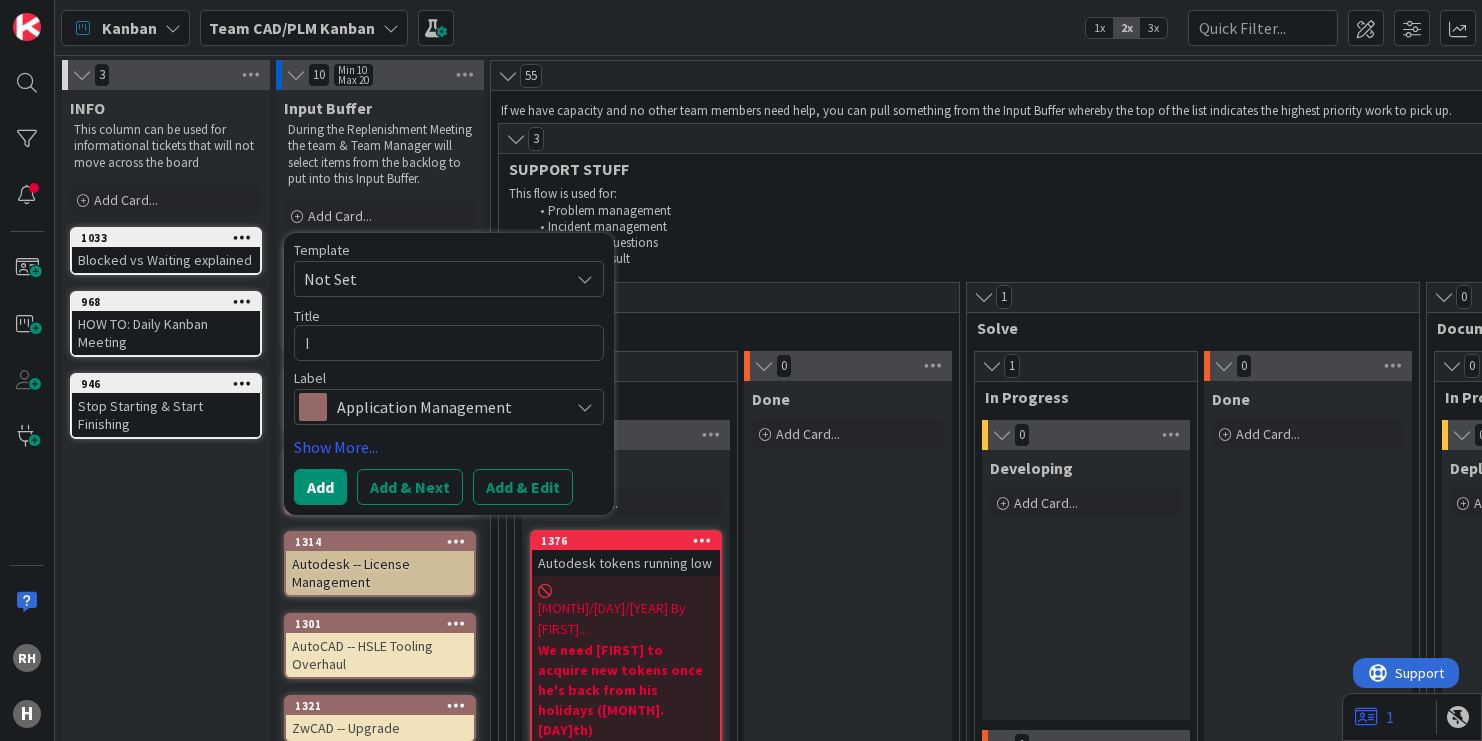 type on "x" 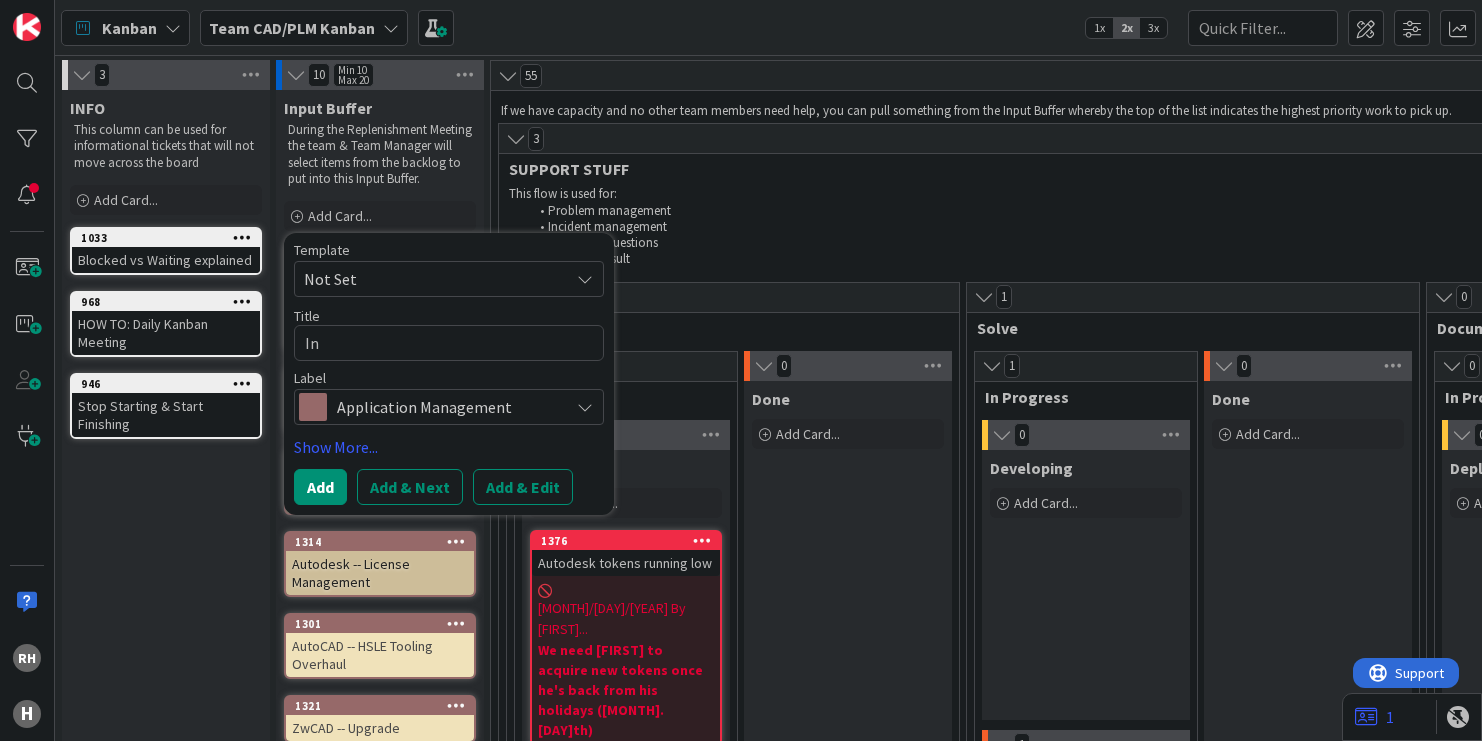 type on "x" 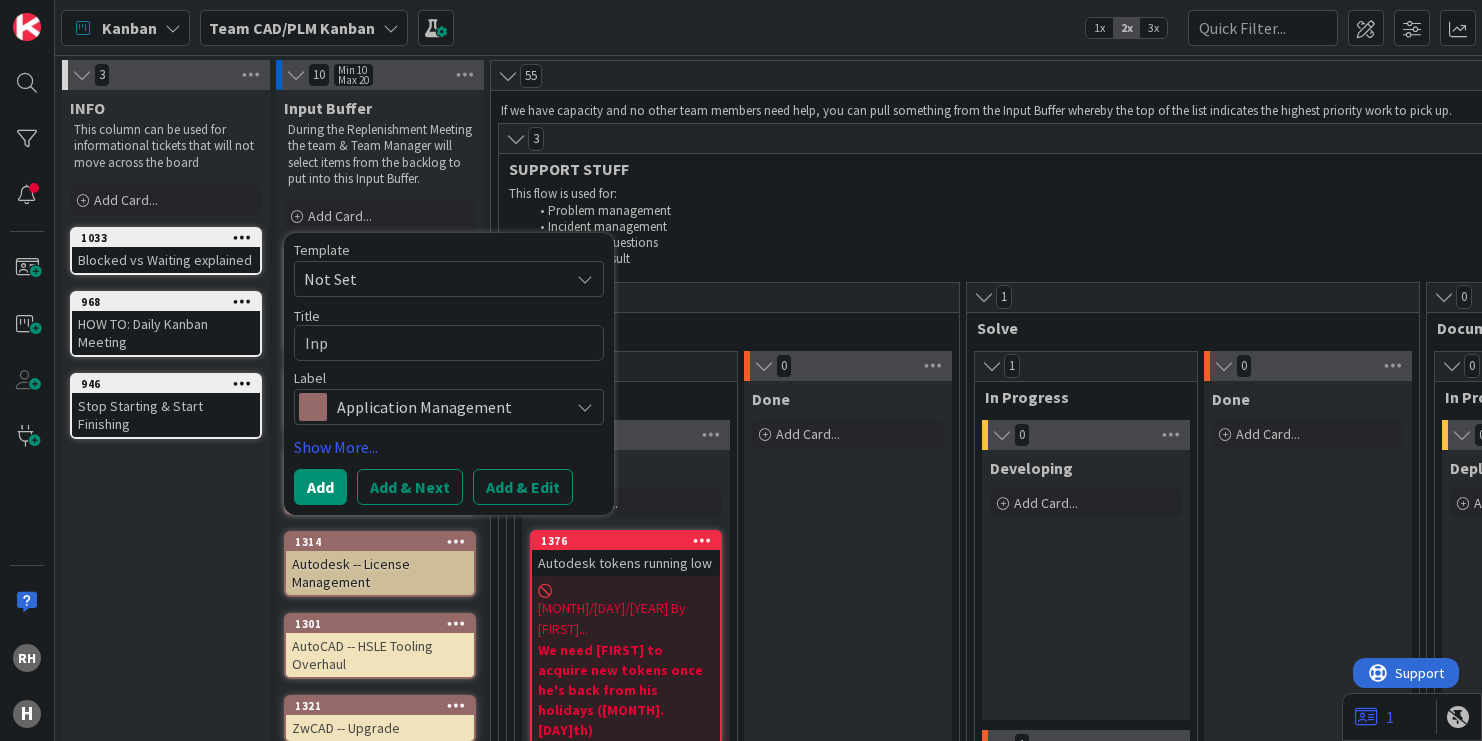 type on "x" 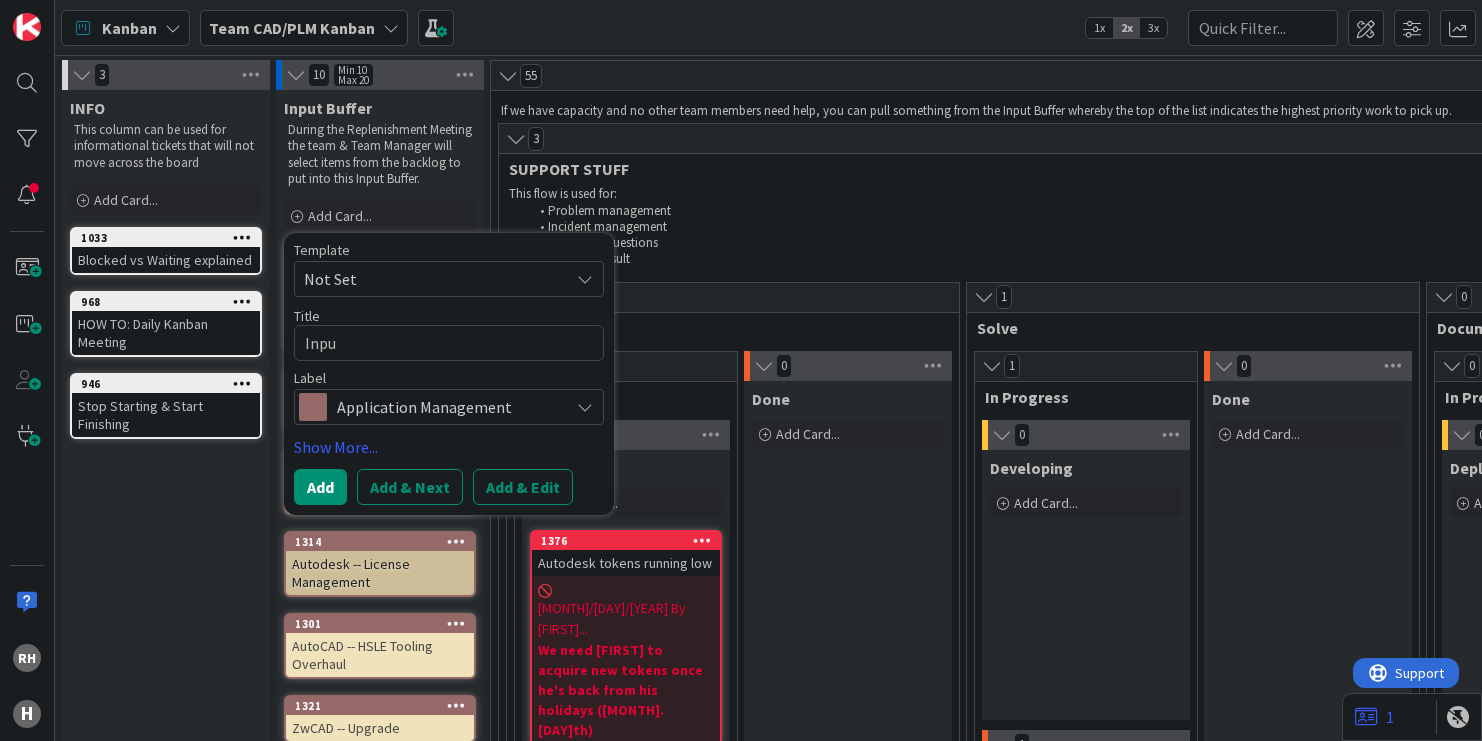 type on "x" 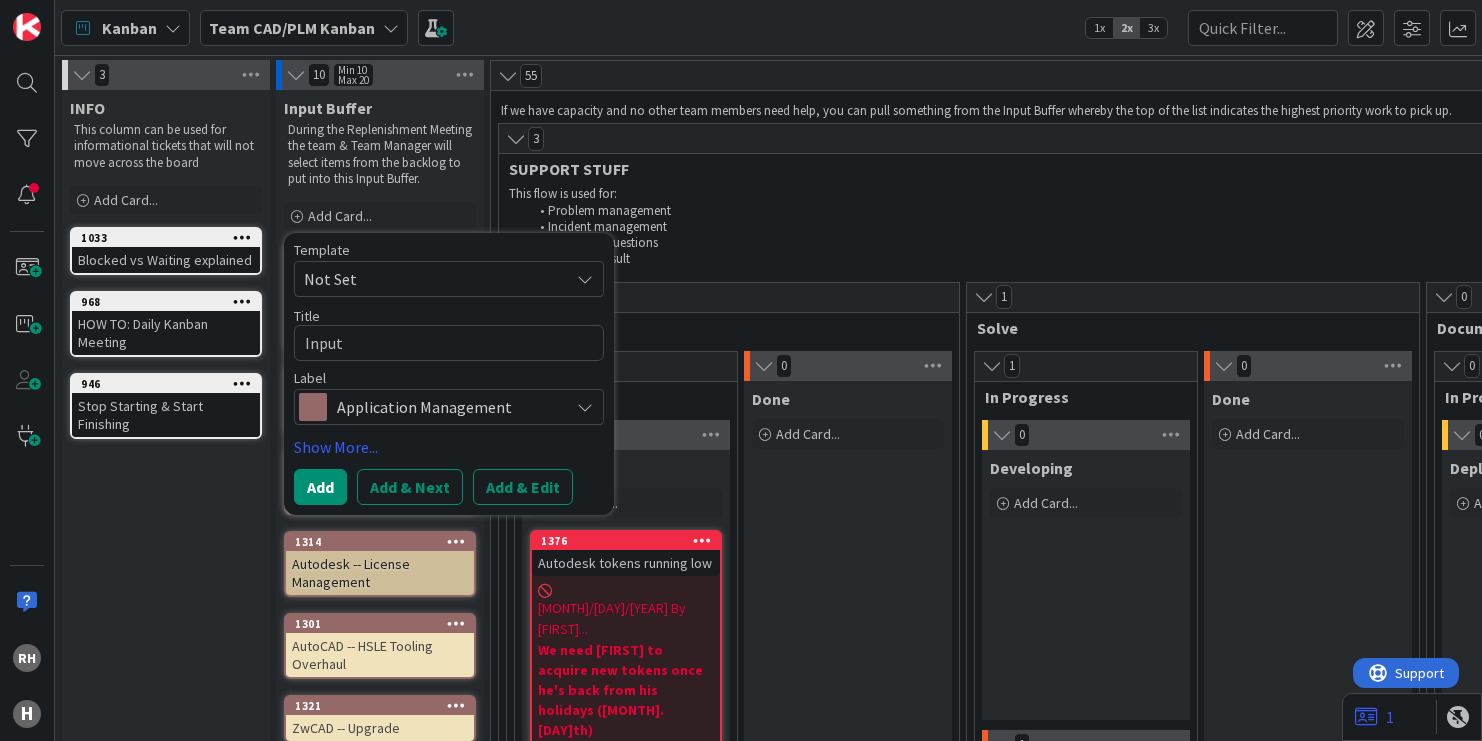 type on "x" 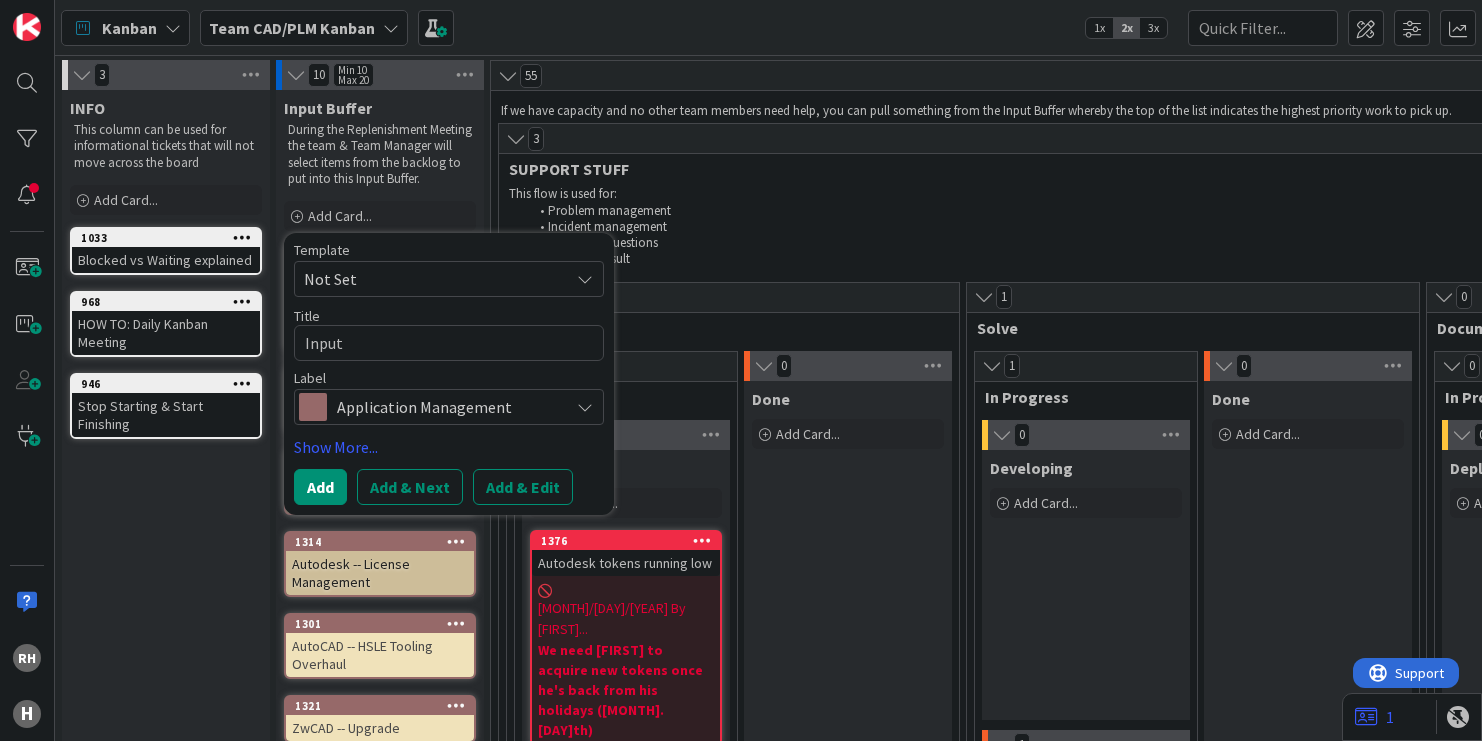 type on "x" 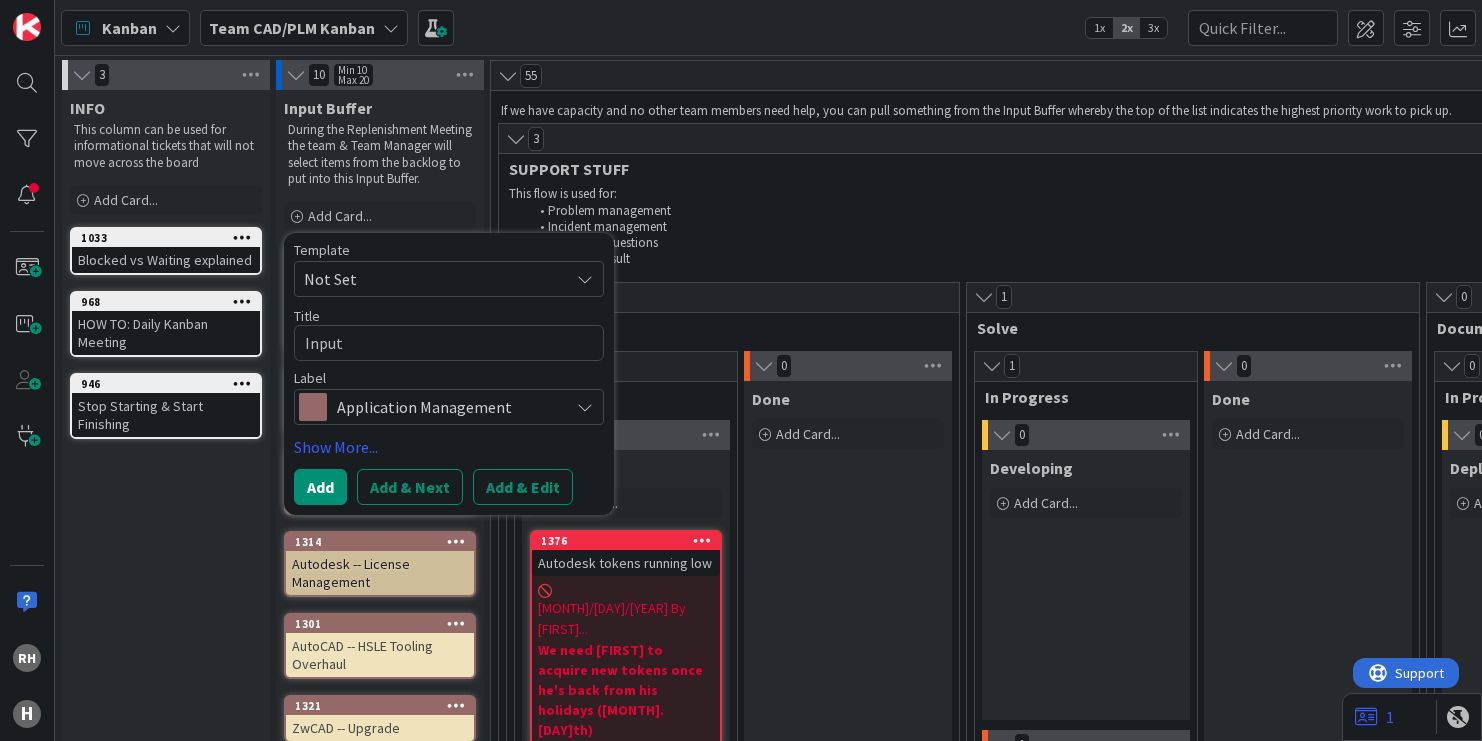 type on "Input T" 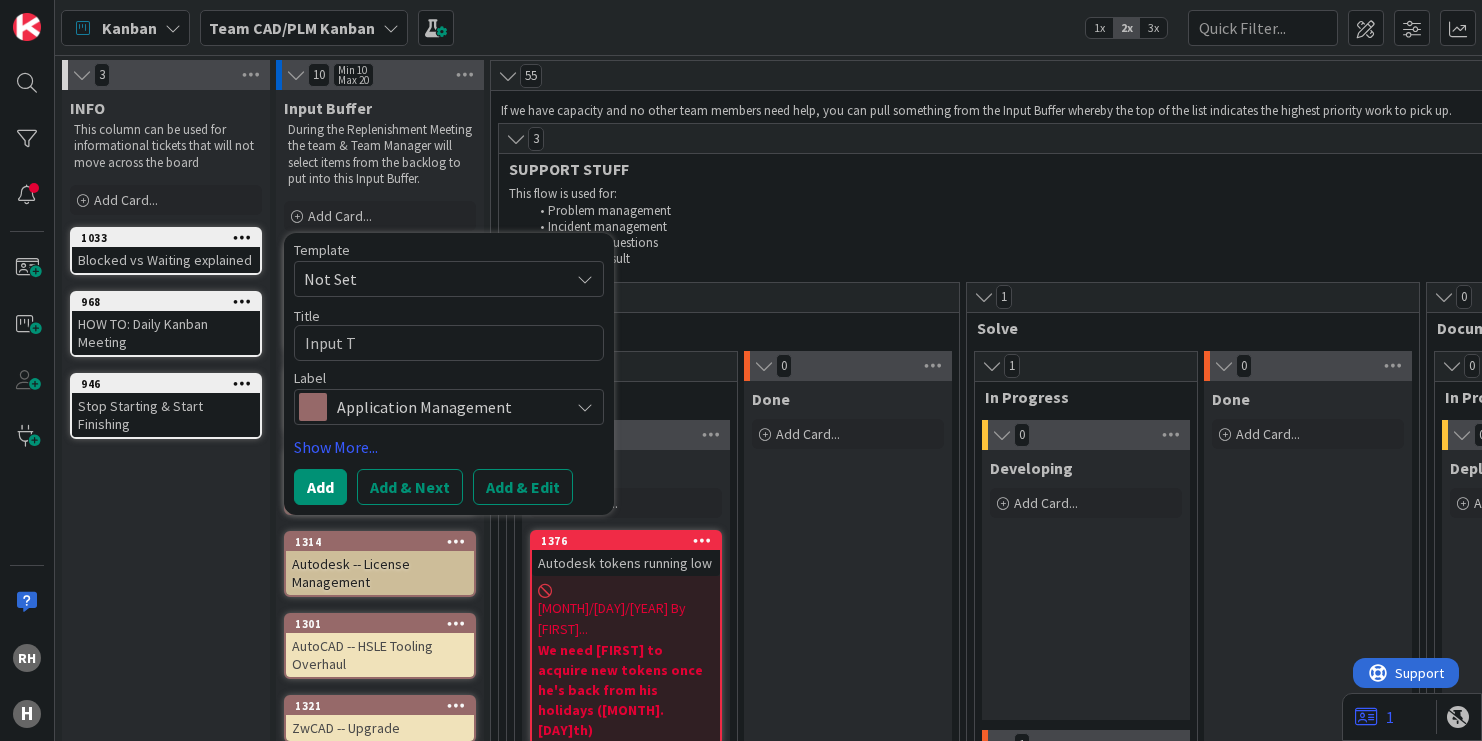 type on "x" 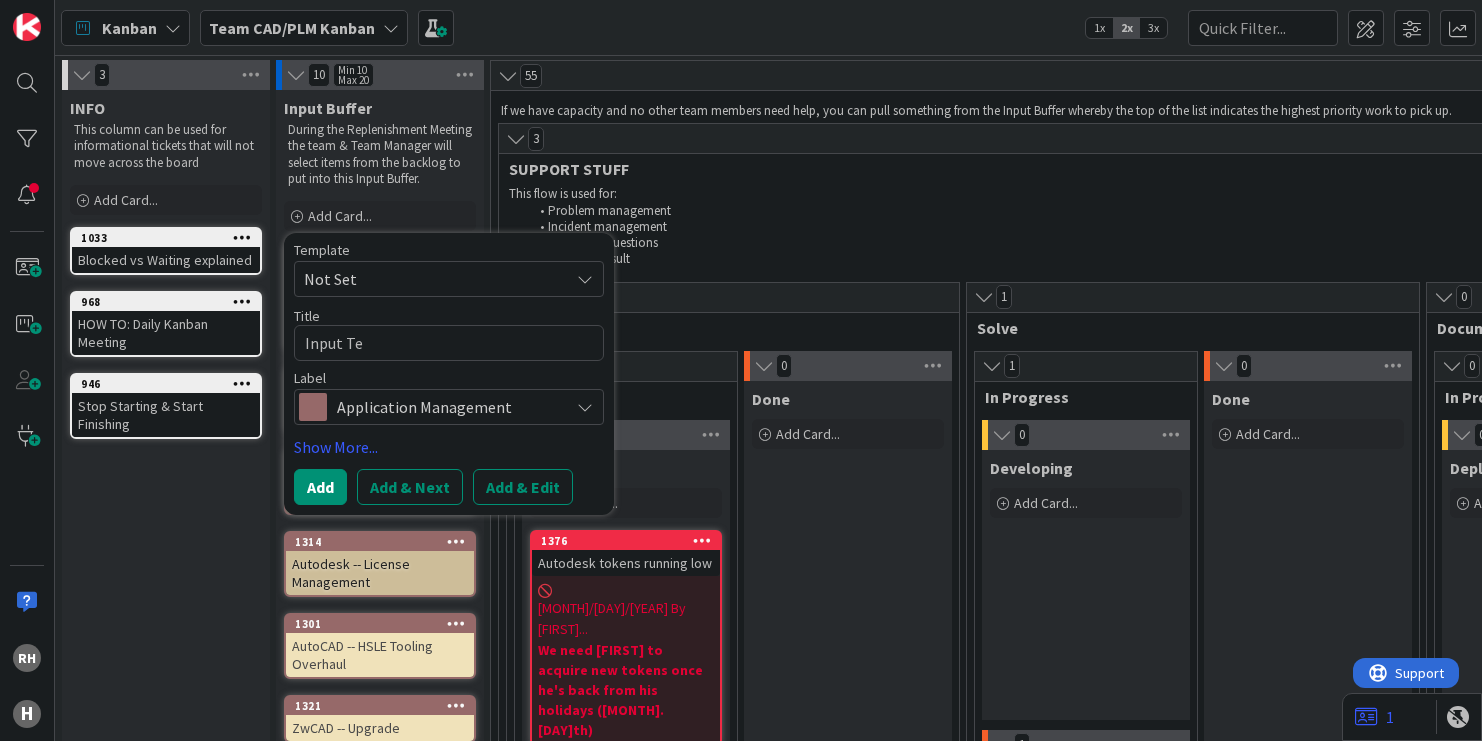 type on "x" 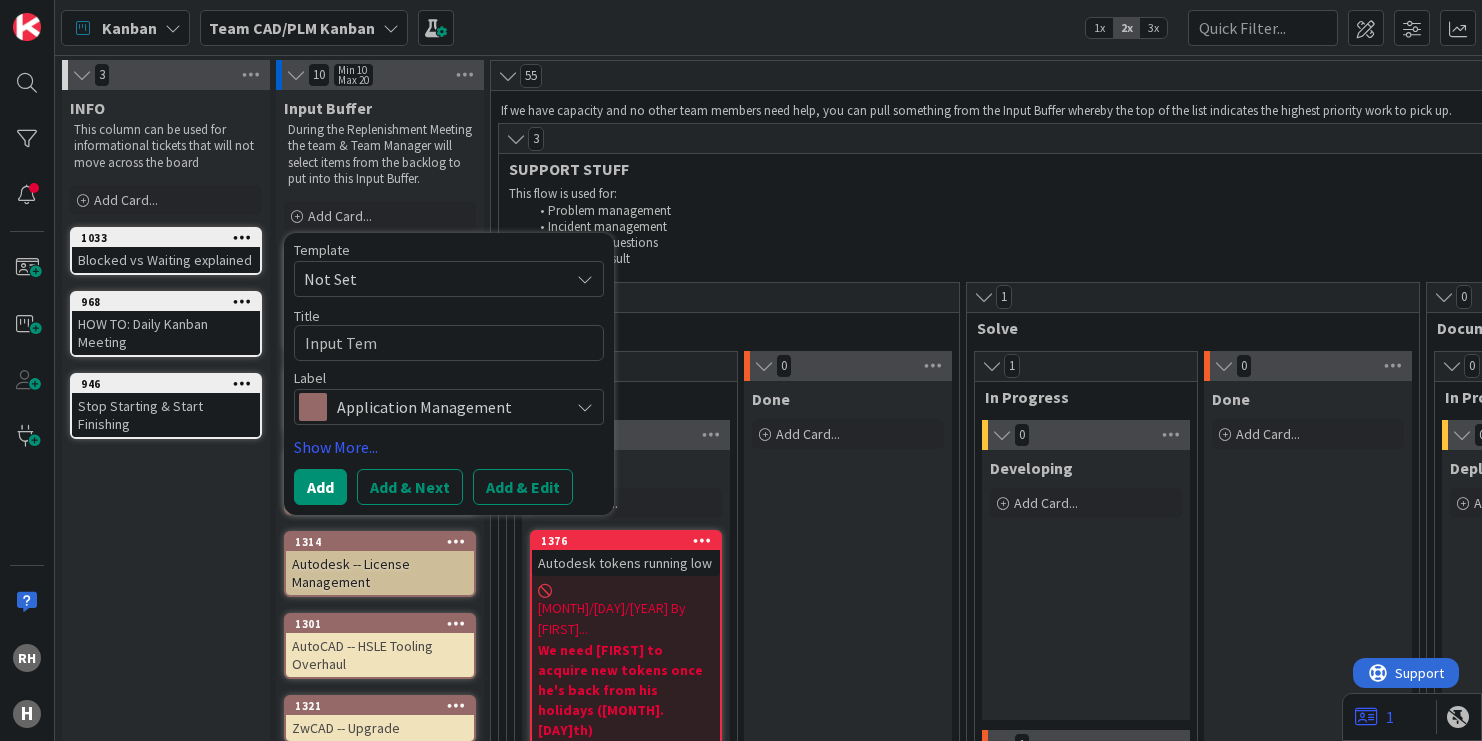 type on "x" 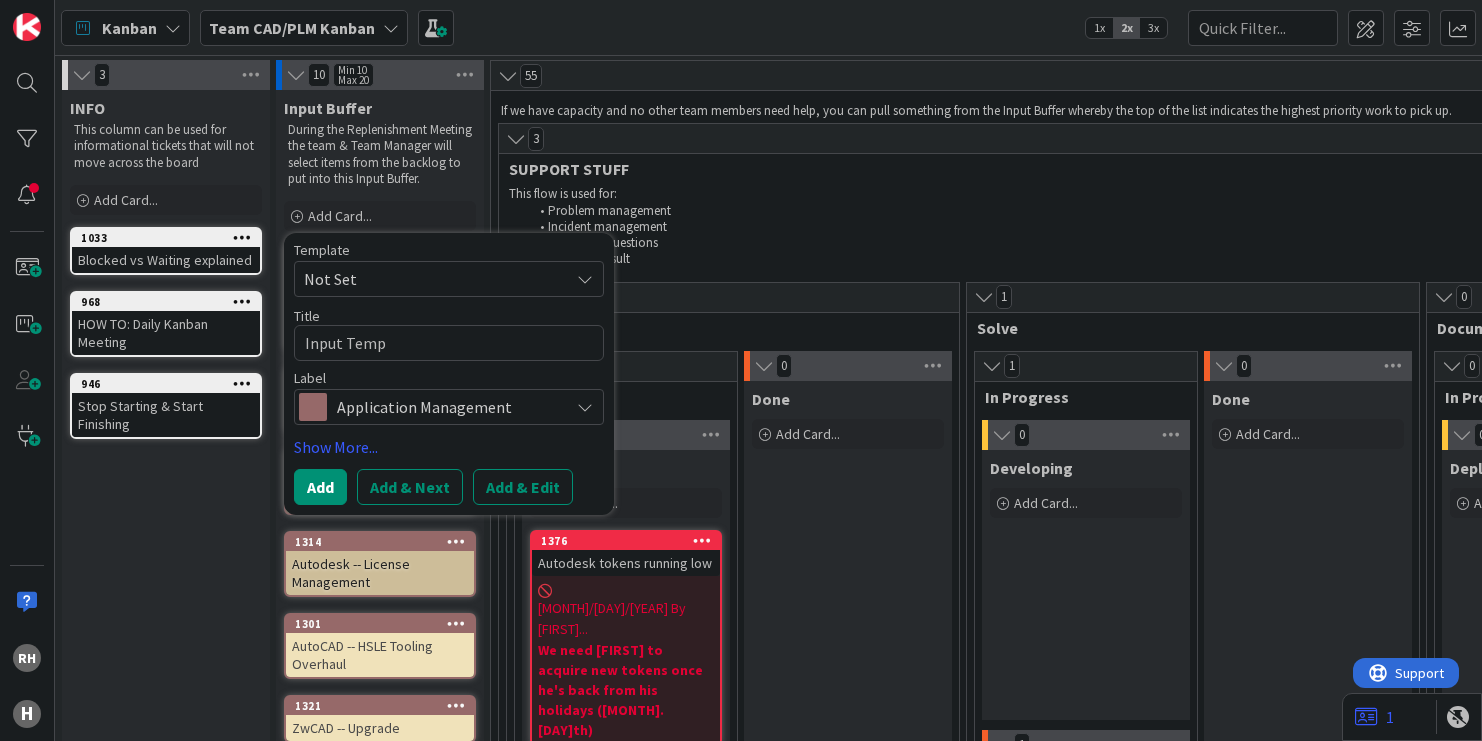 type on "x" 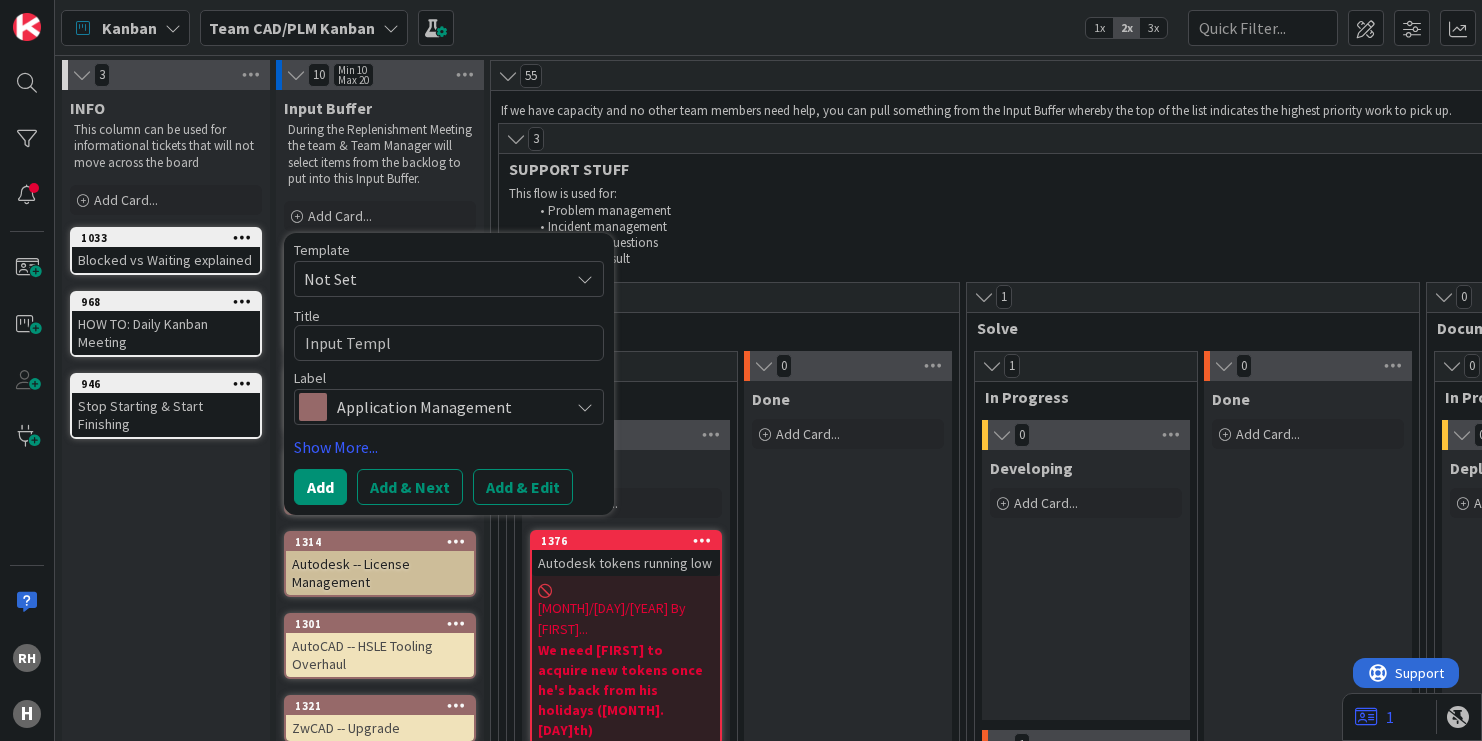 type on "x" 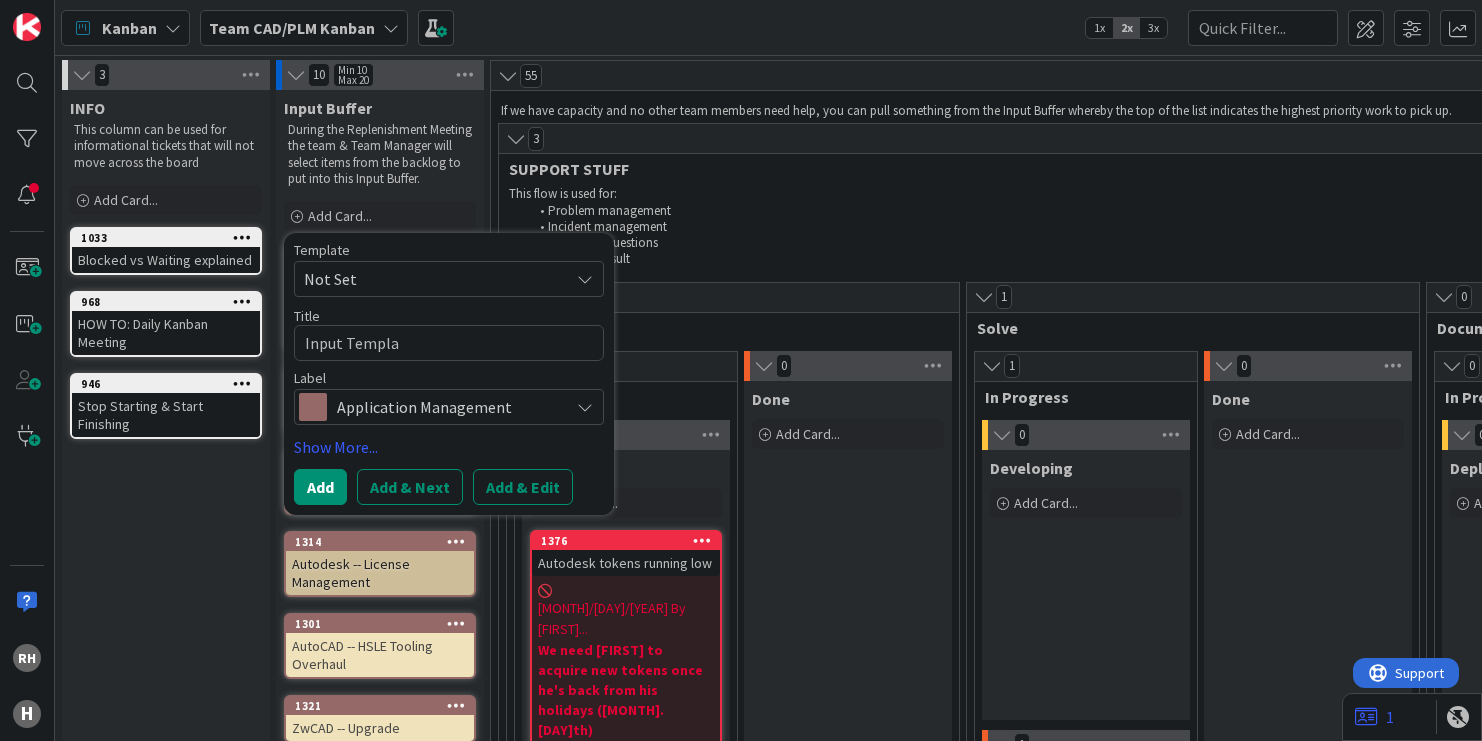 type on "x" 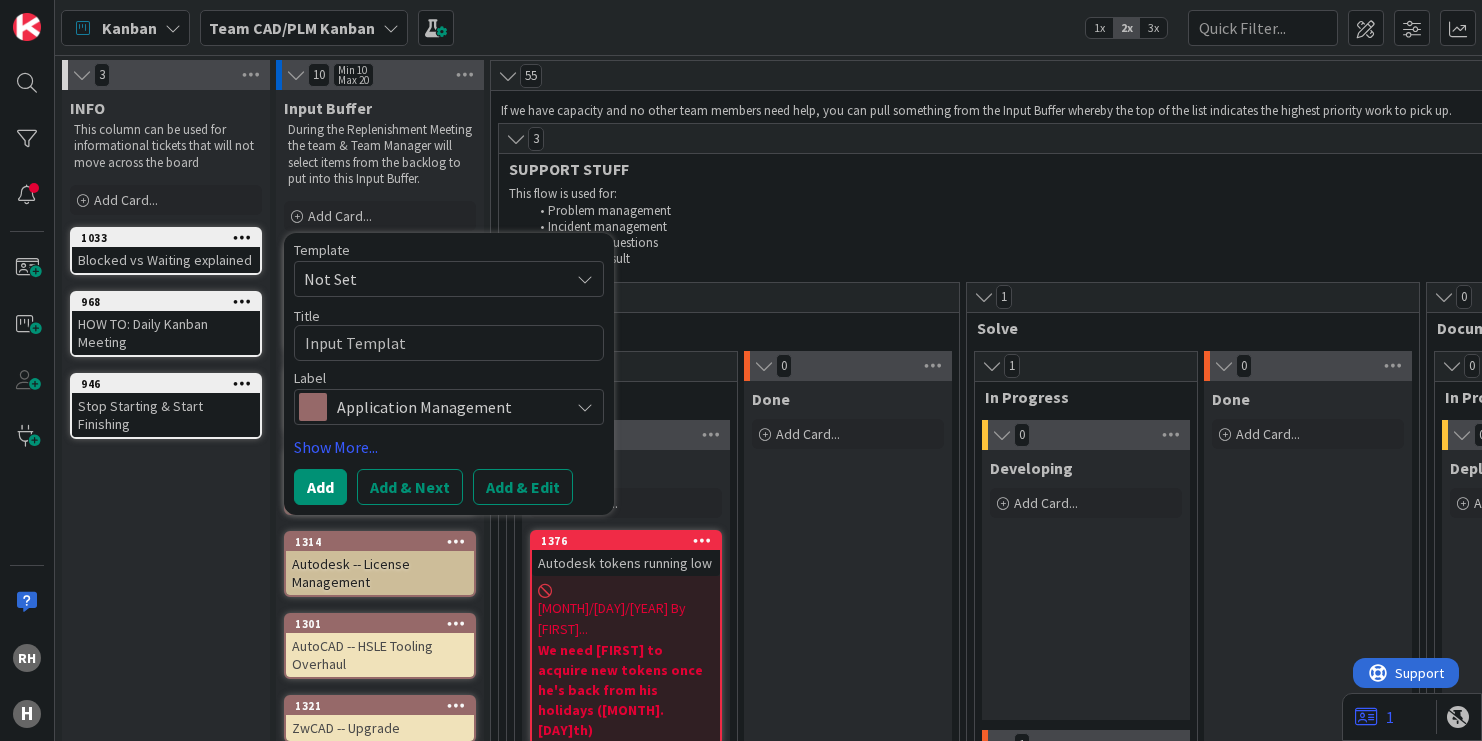 type on "x" 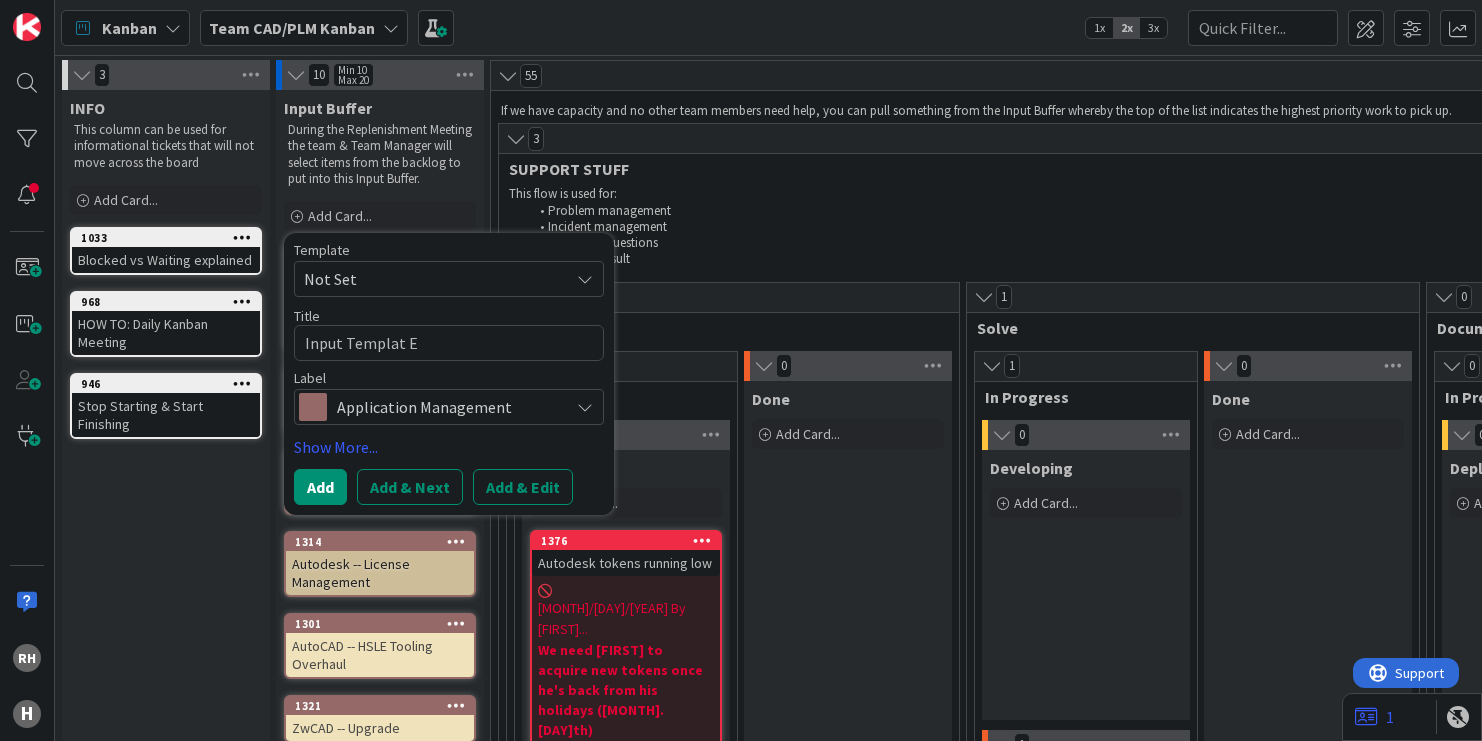 type on "x" 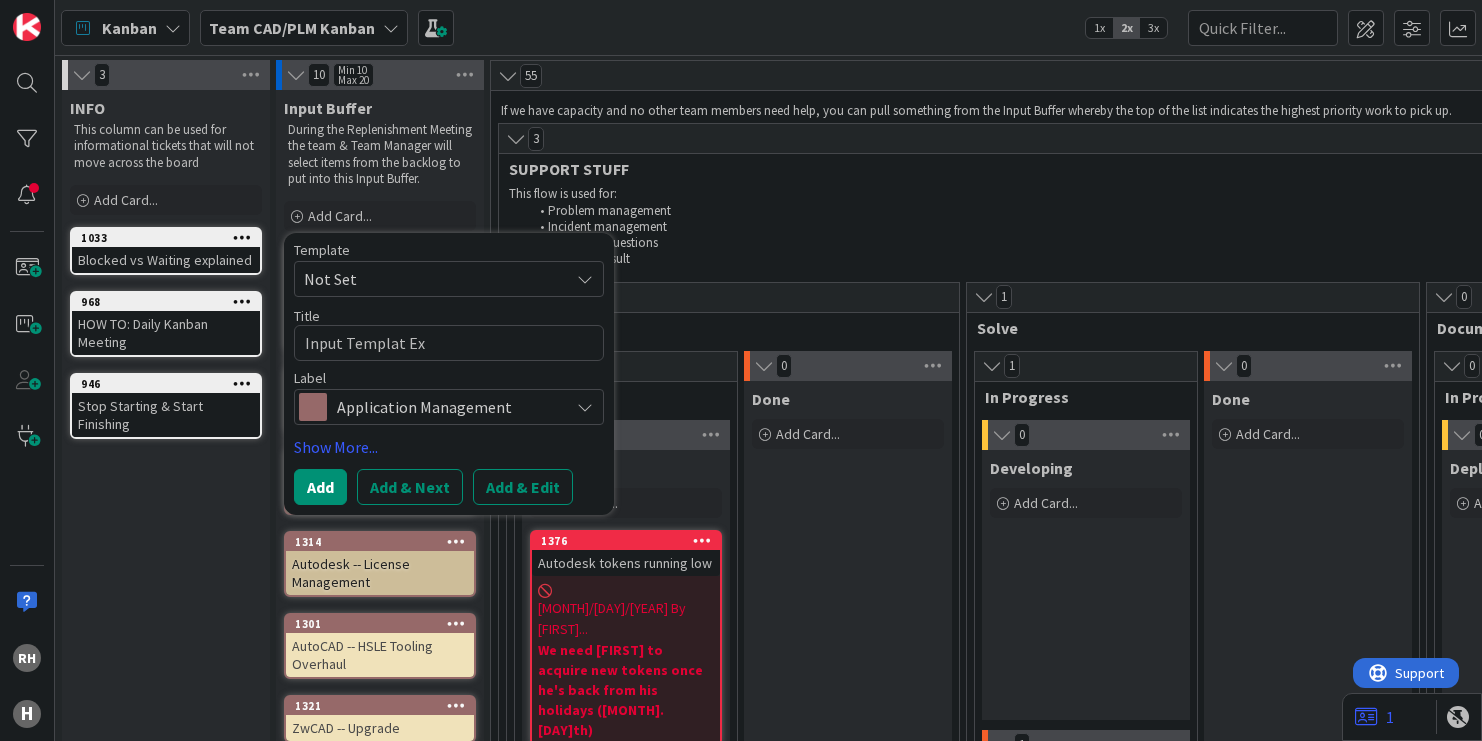 type on "x" 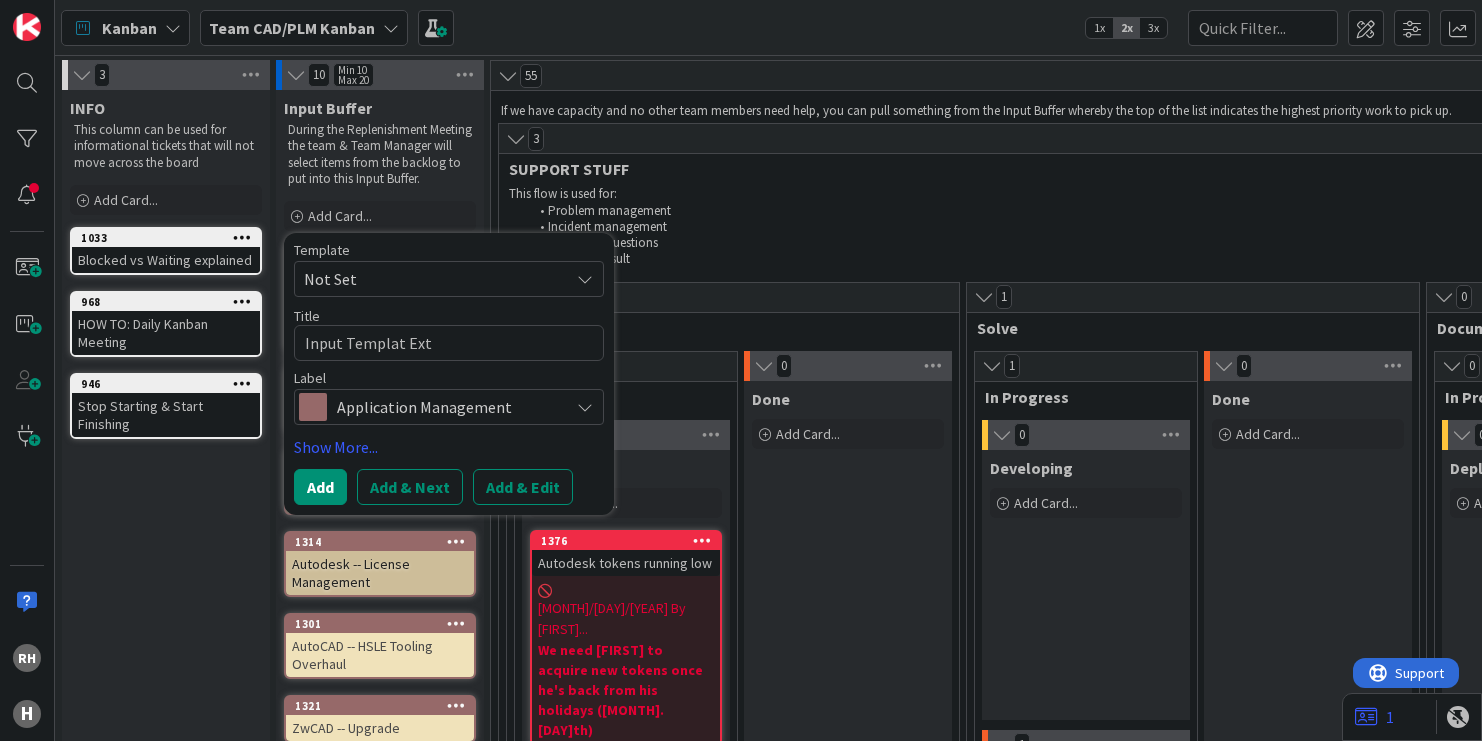 type on "x" 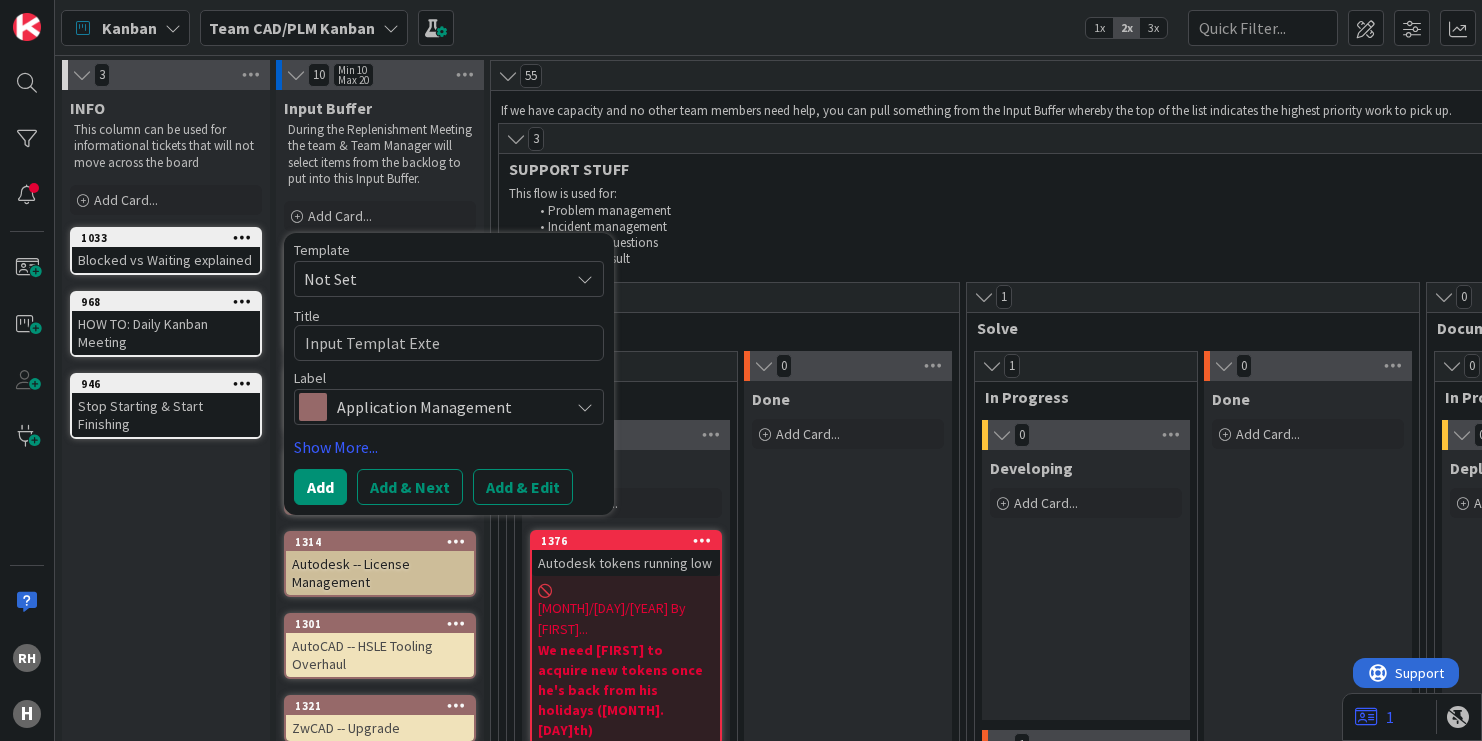type on "x" 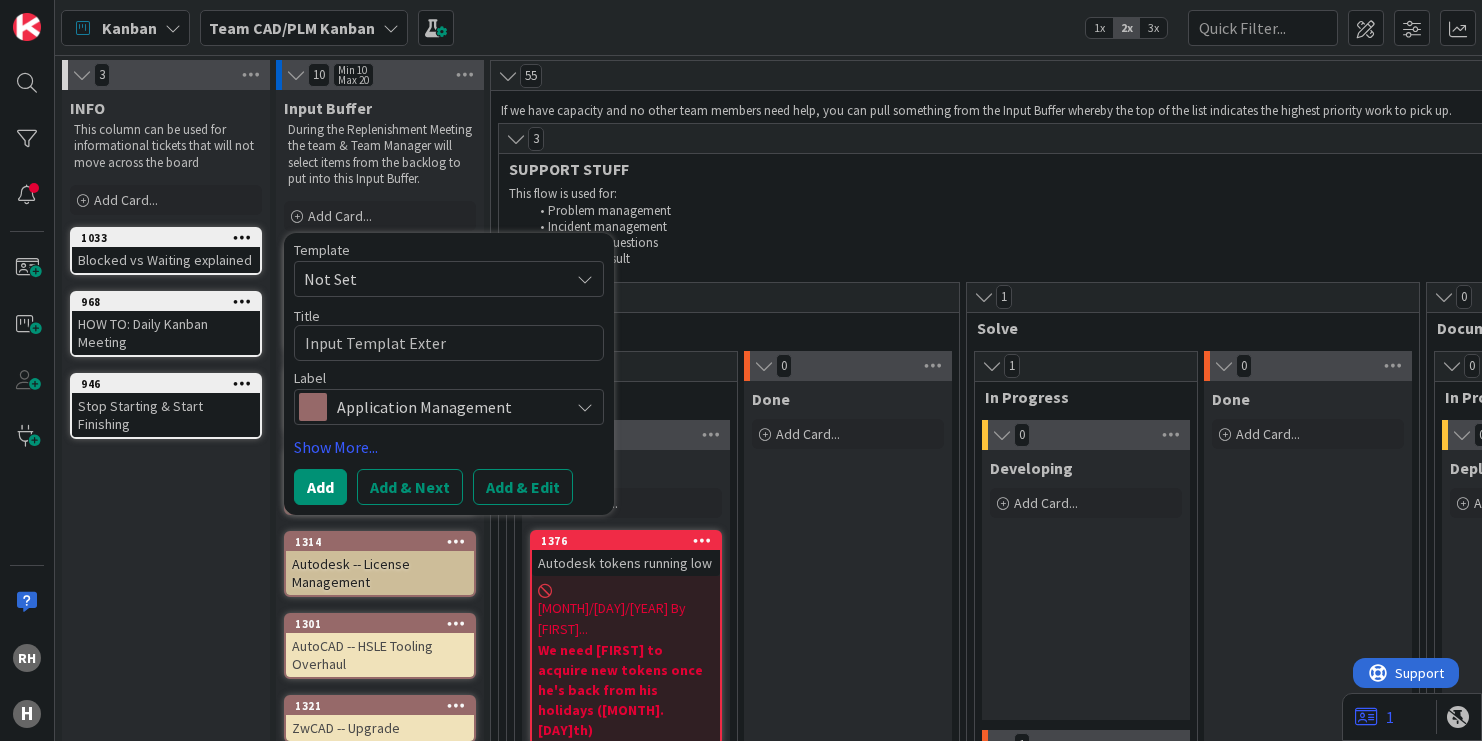 type on "x" 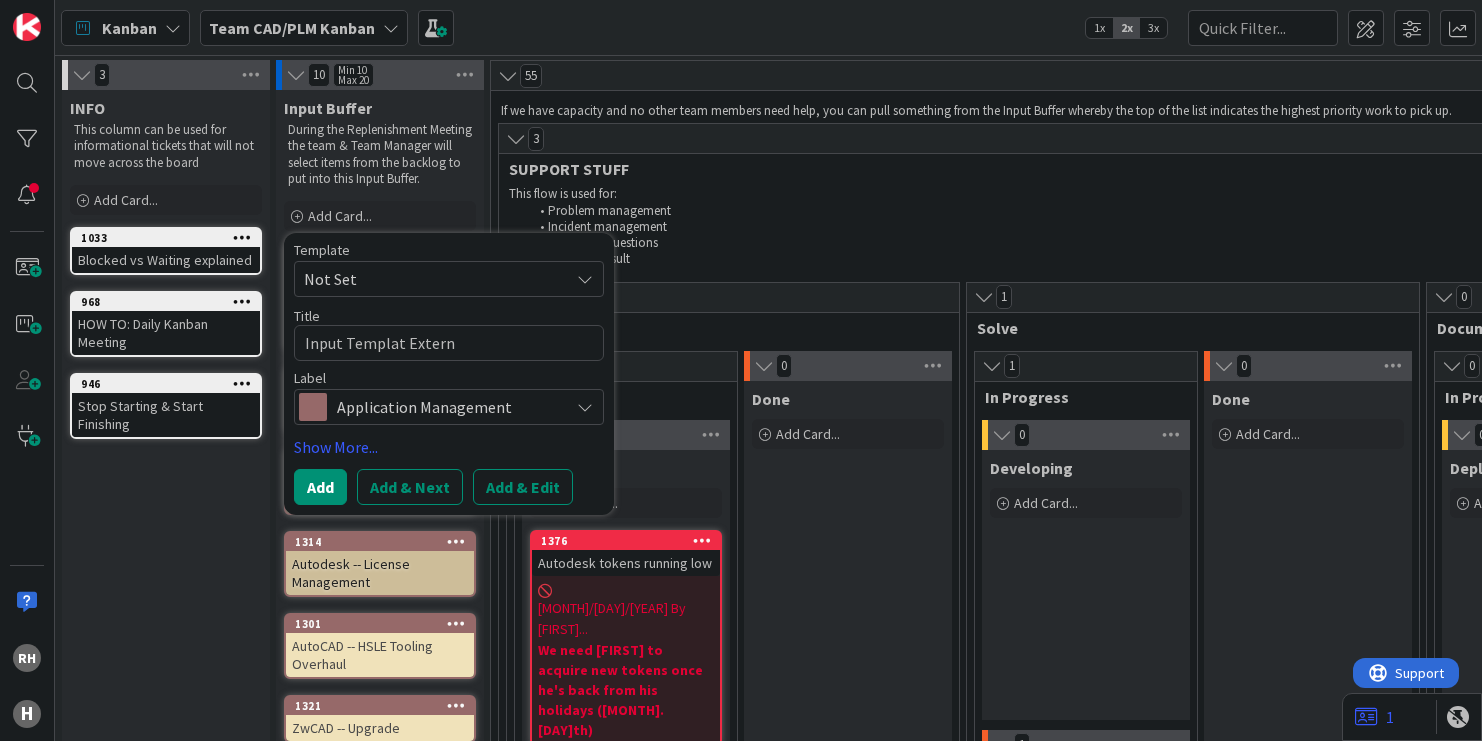type on "x" 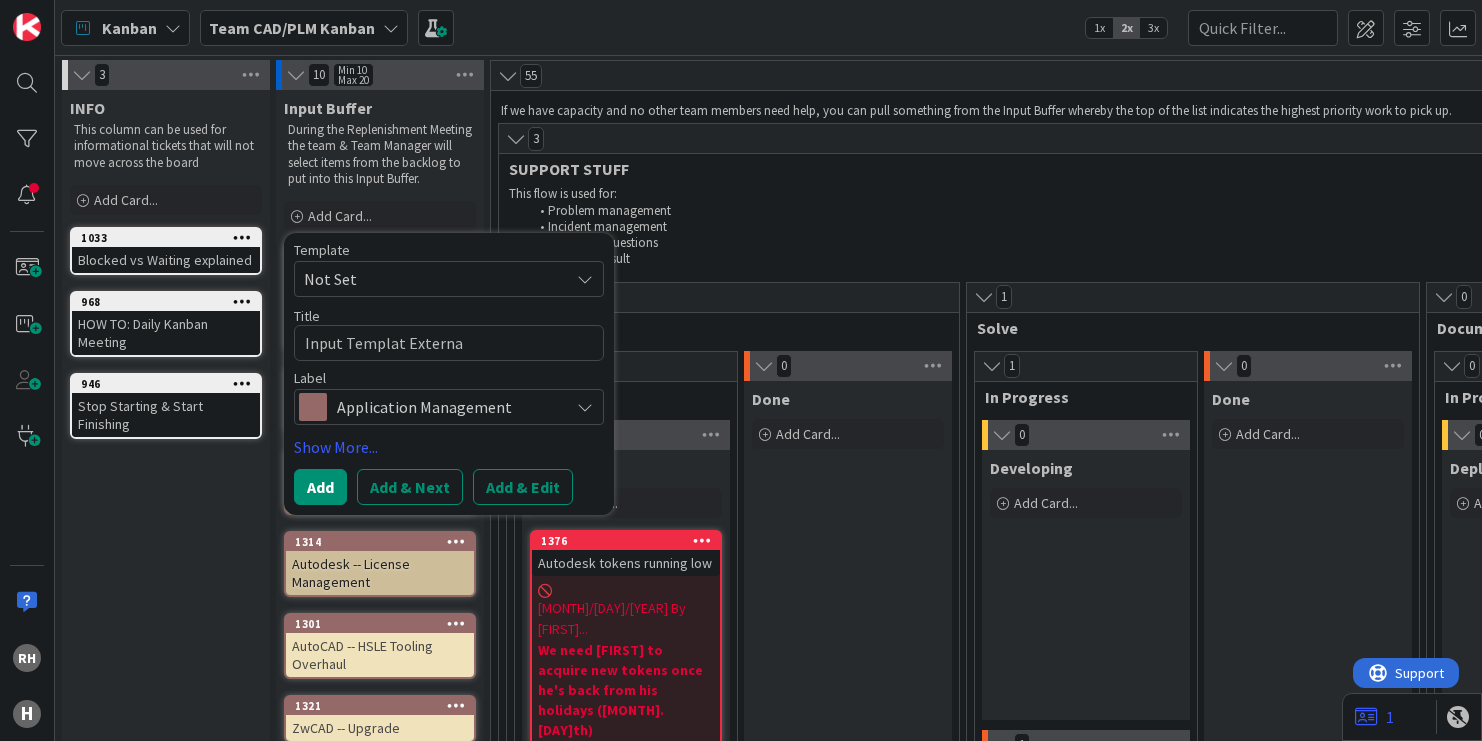 type on "x" 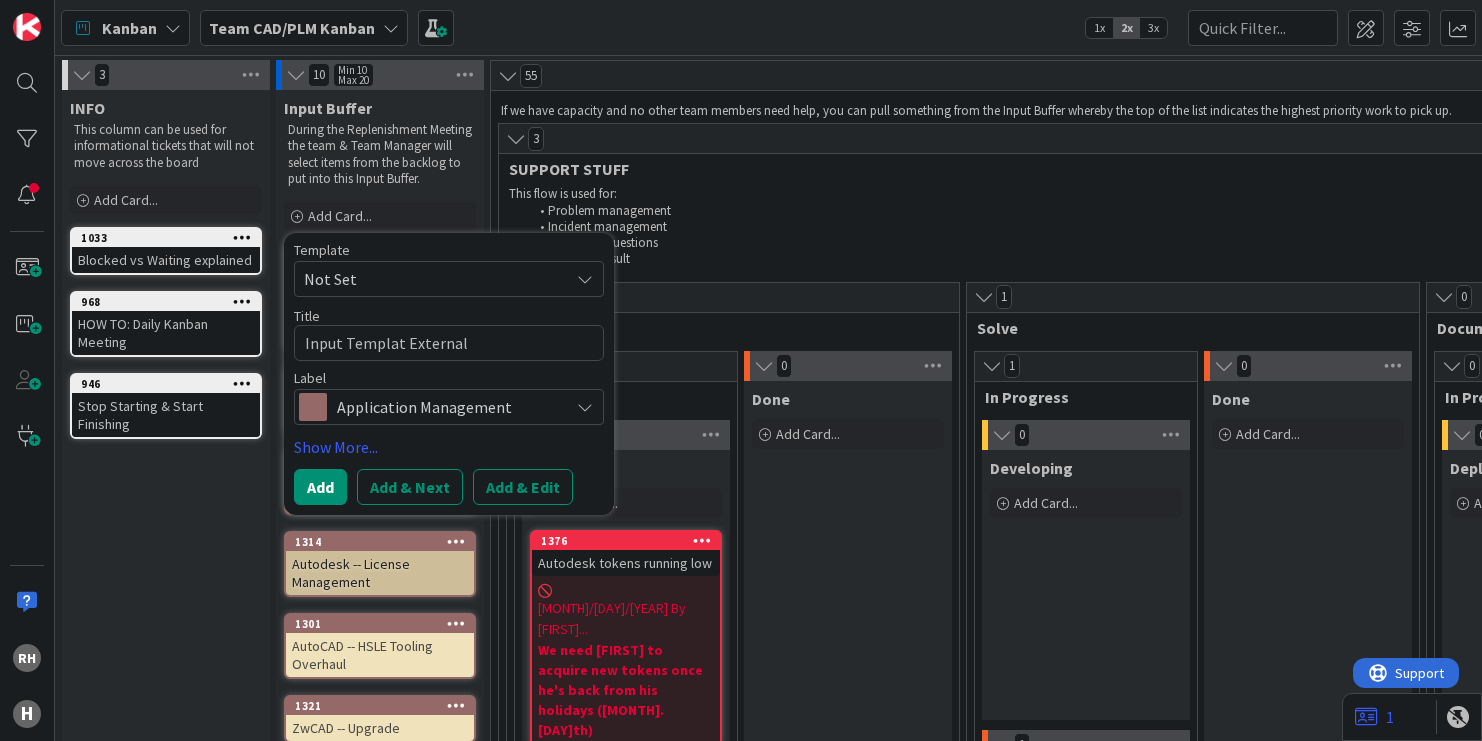 type on "x" 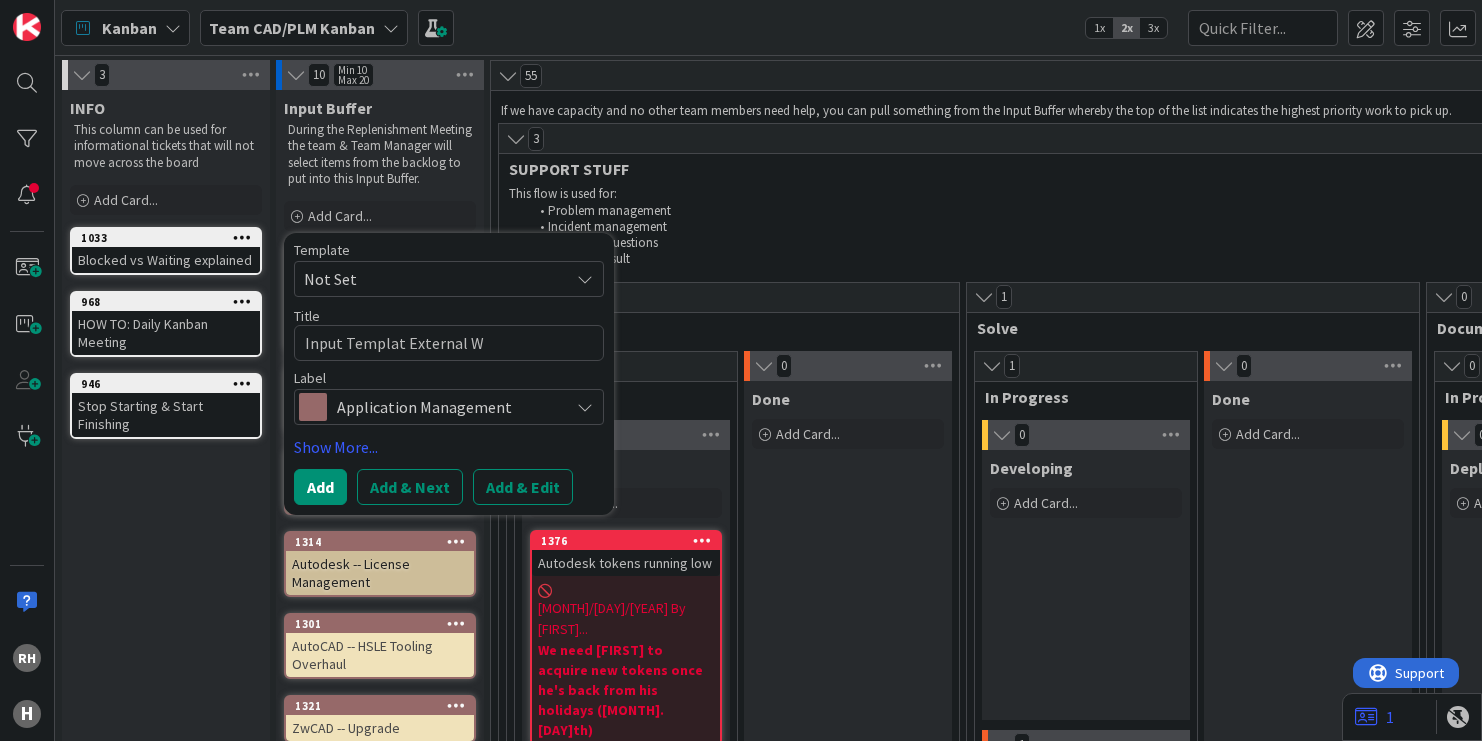 type on "x" 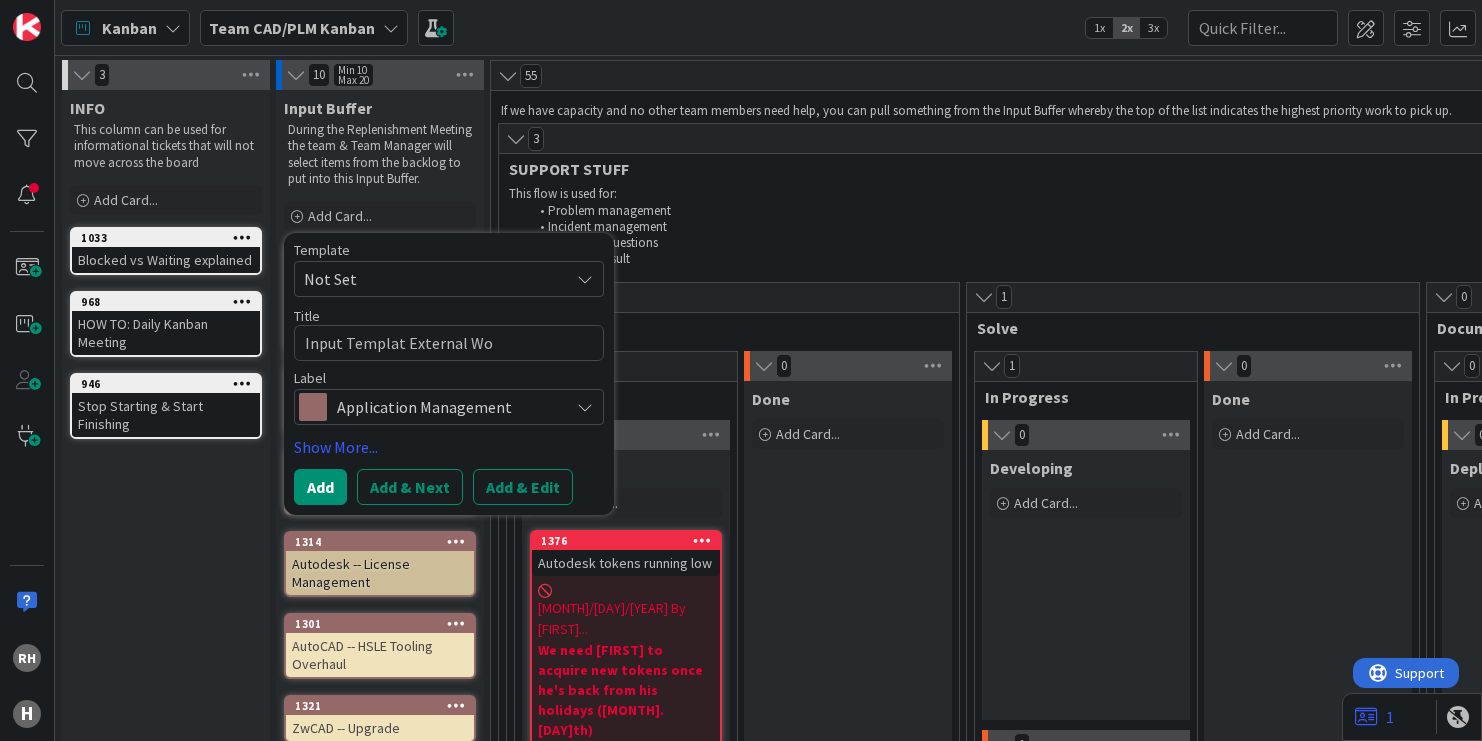 type on "x" 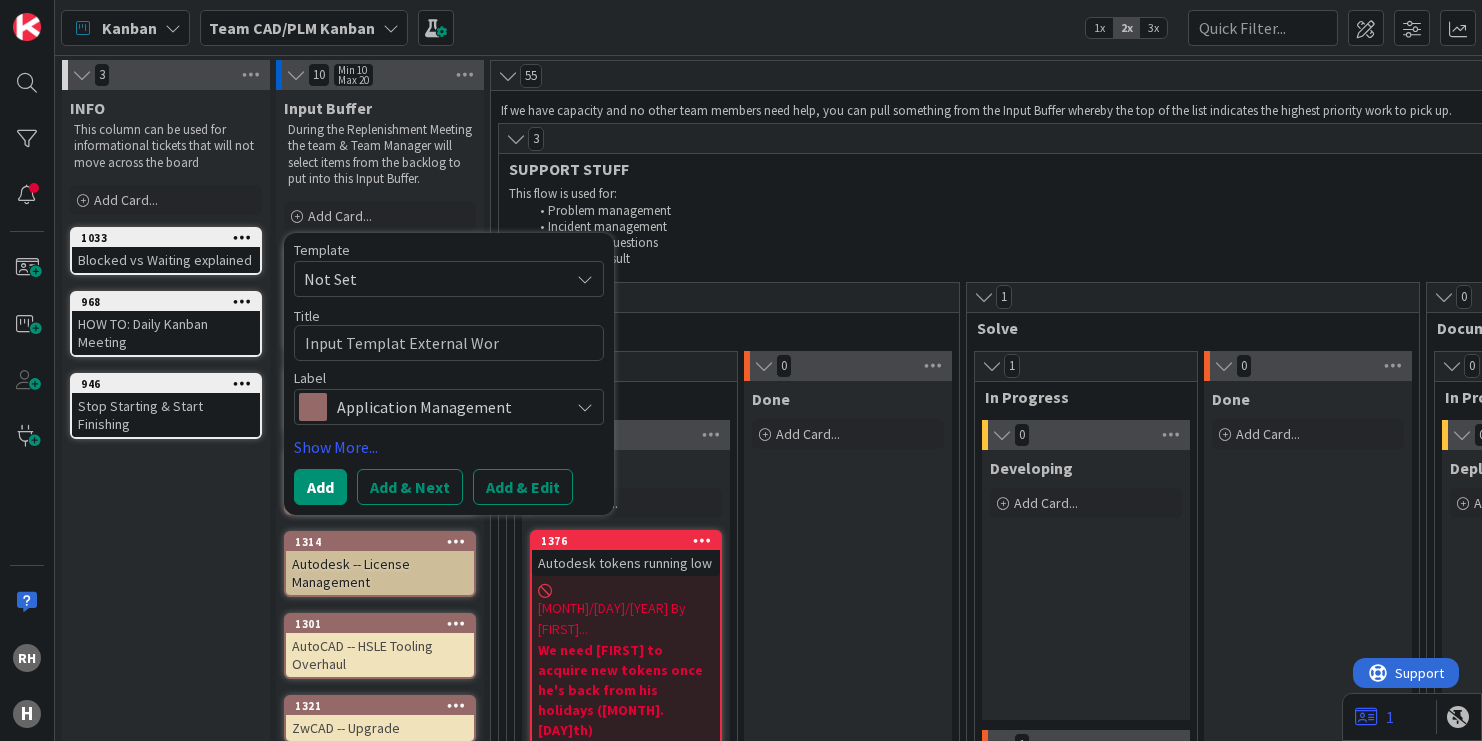 type on "x" 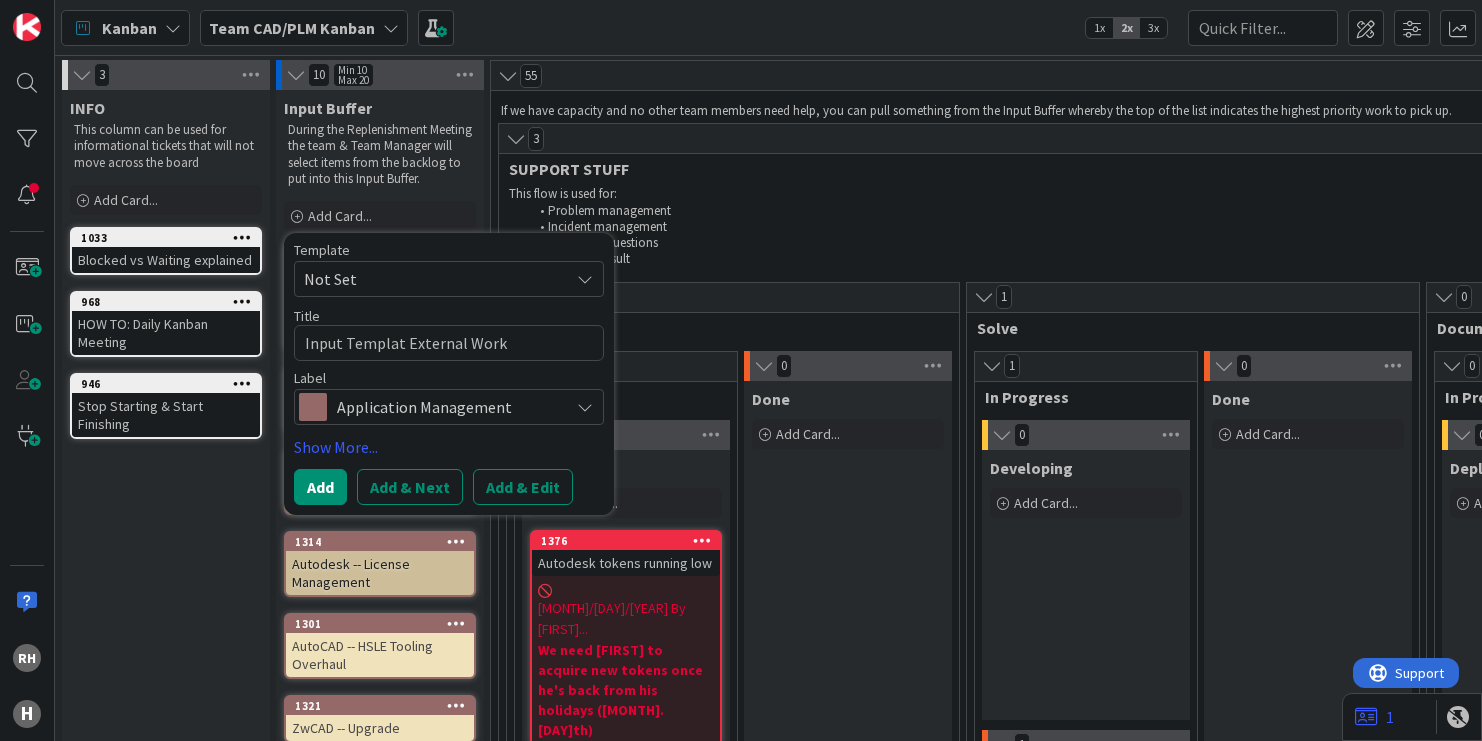 click on "Input Templat External Work" at bounding box center (449, 343) 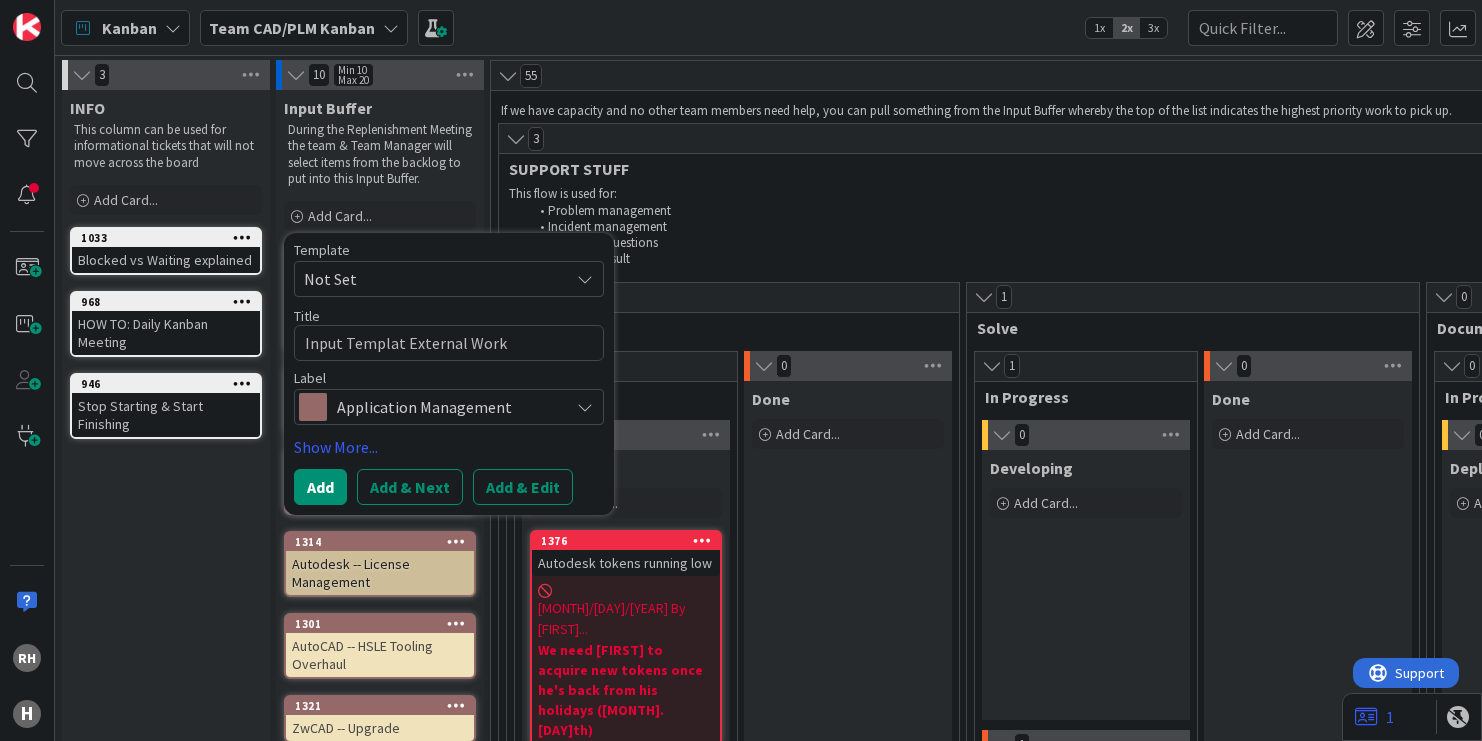type on "x" 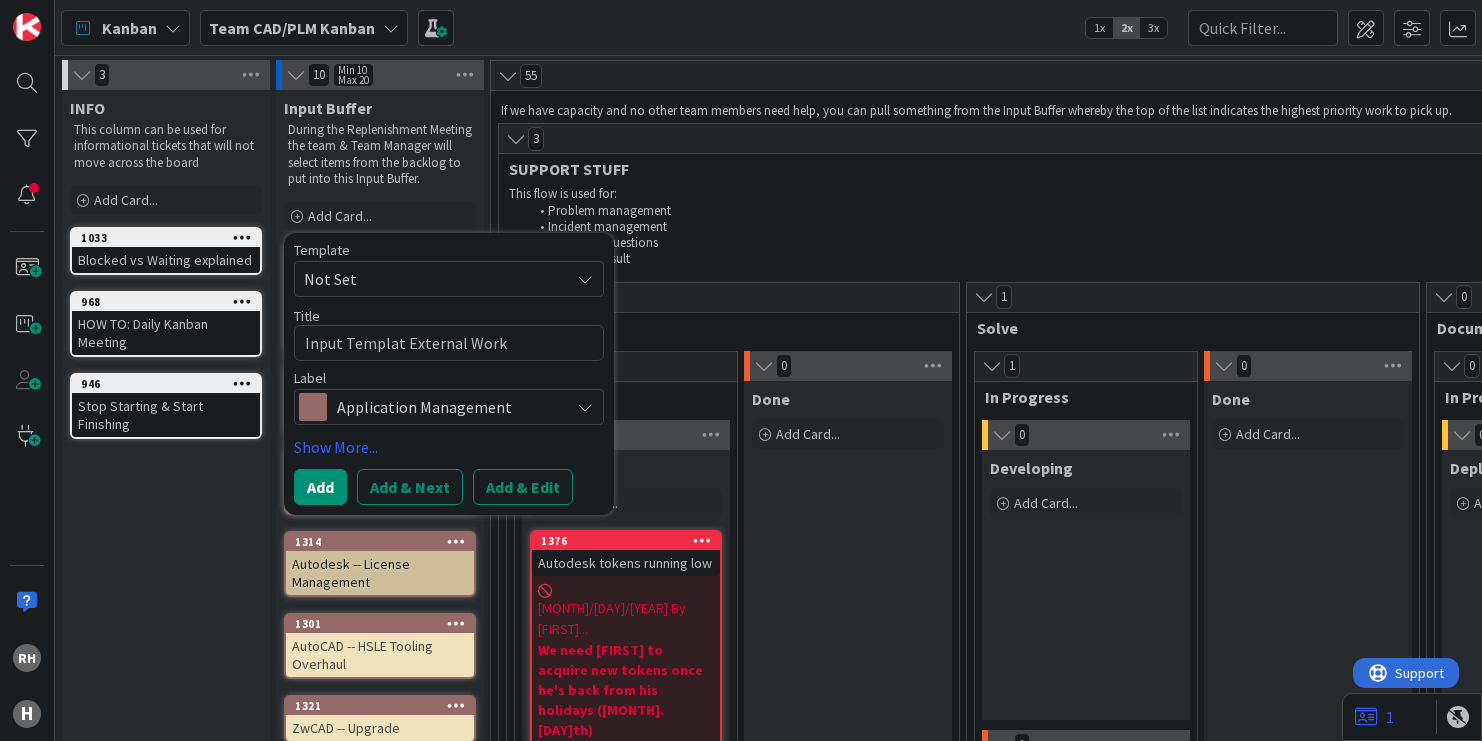 type on "Input Template External Work" 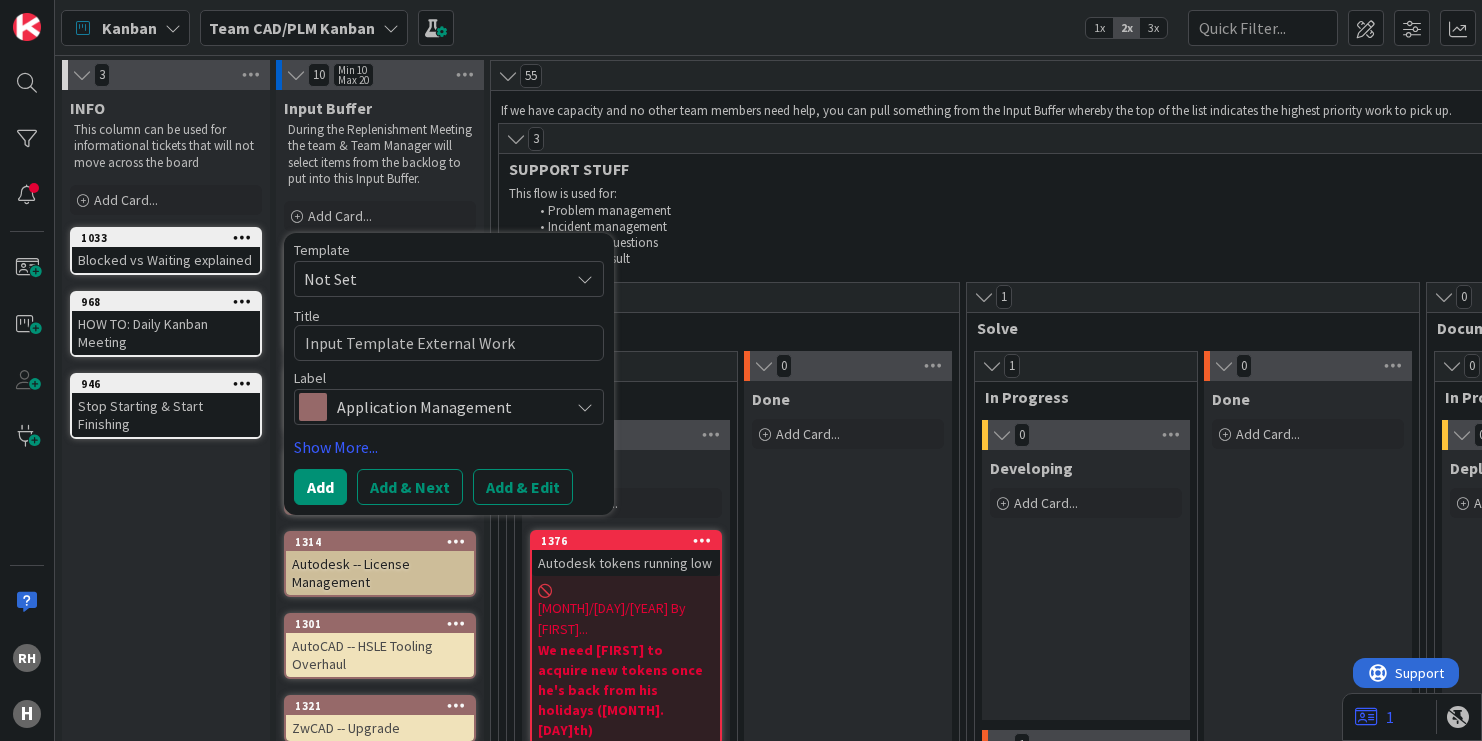 click on "Input Template External Work" at bounding box center (449, 343) 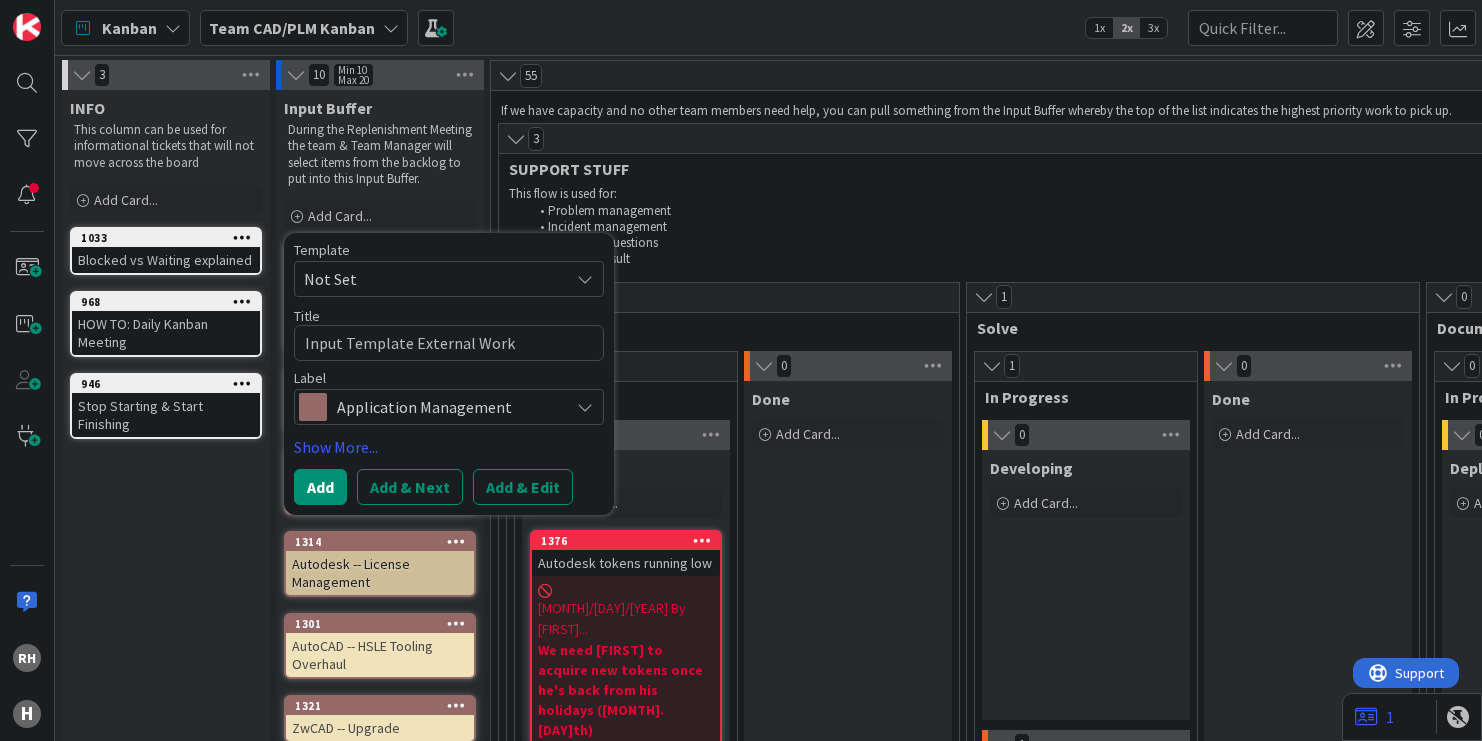 type on "x" 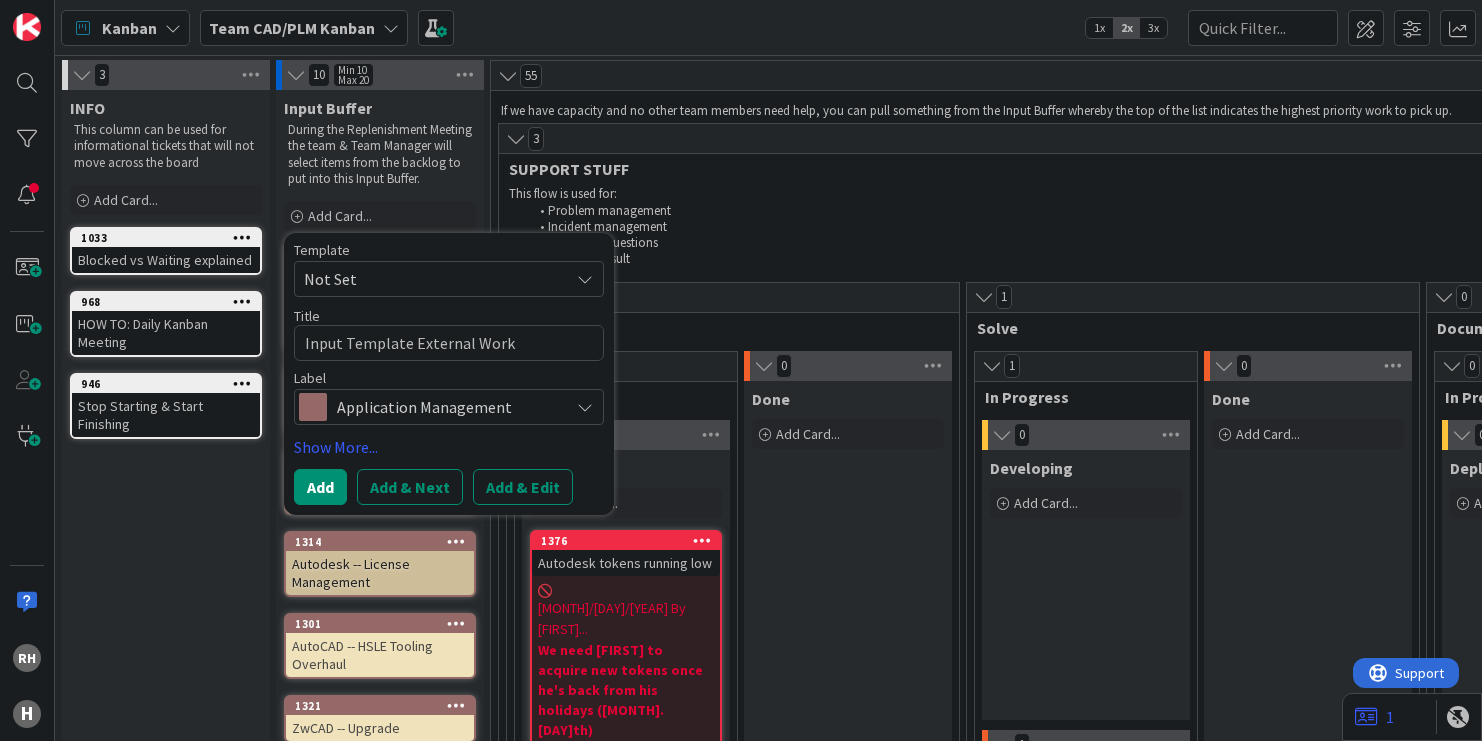 type on "EInput Template External Work" 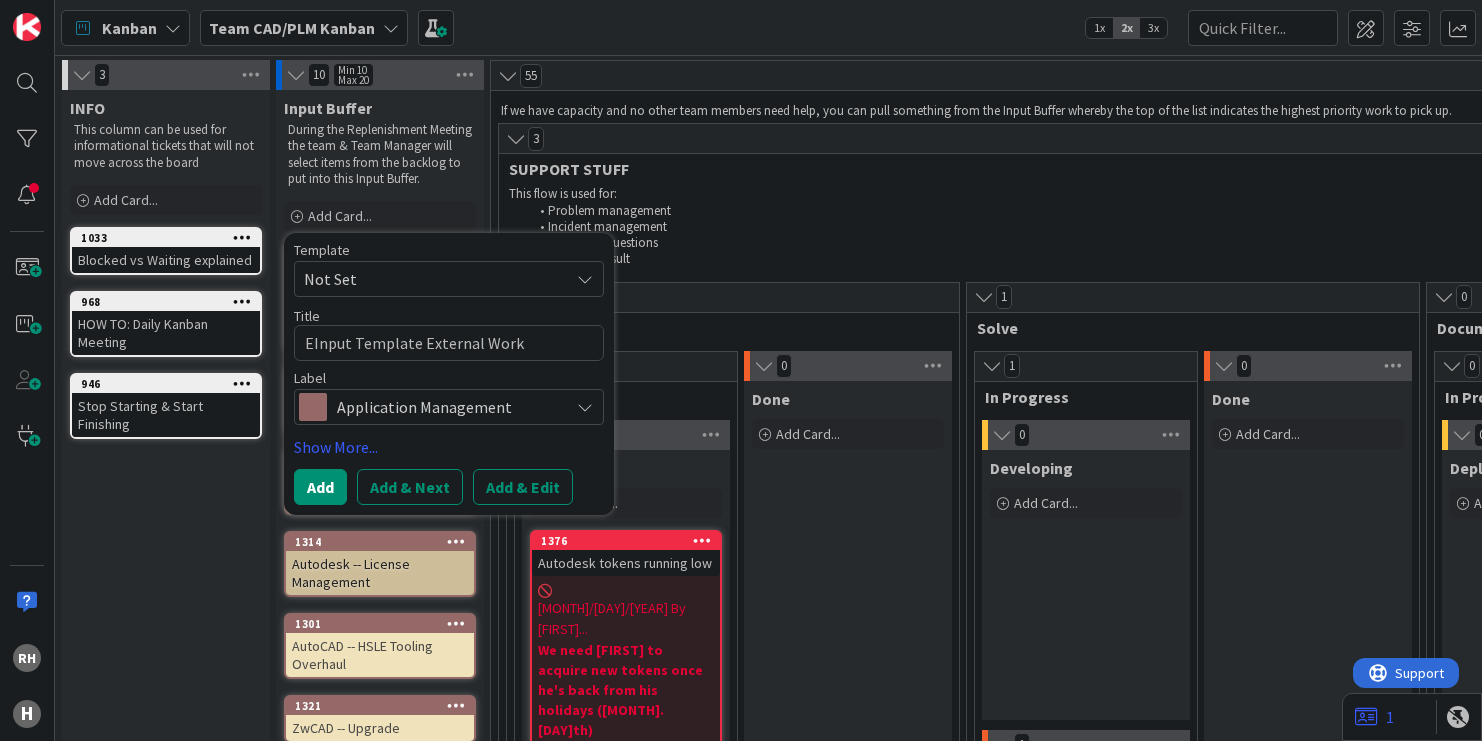 type on "x" 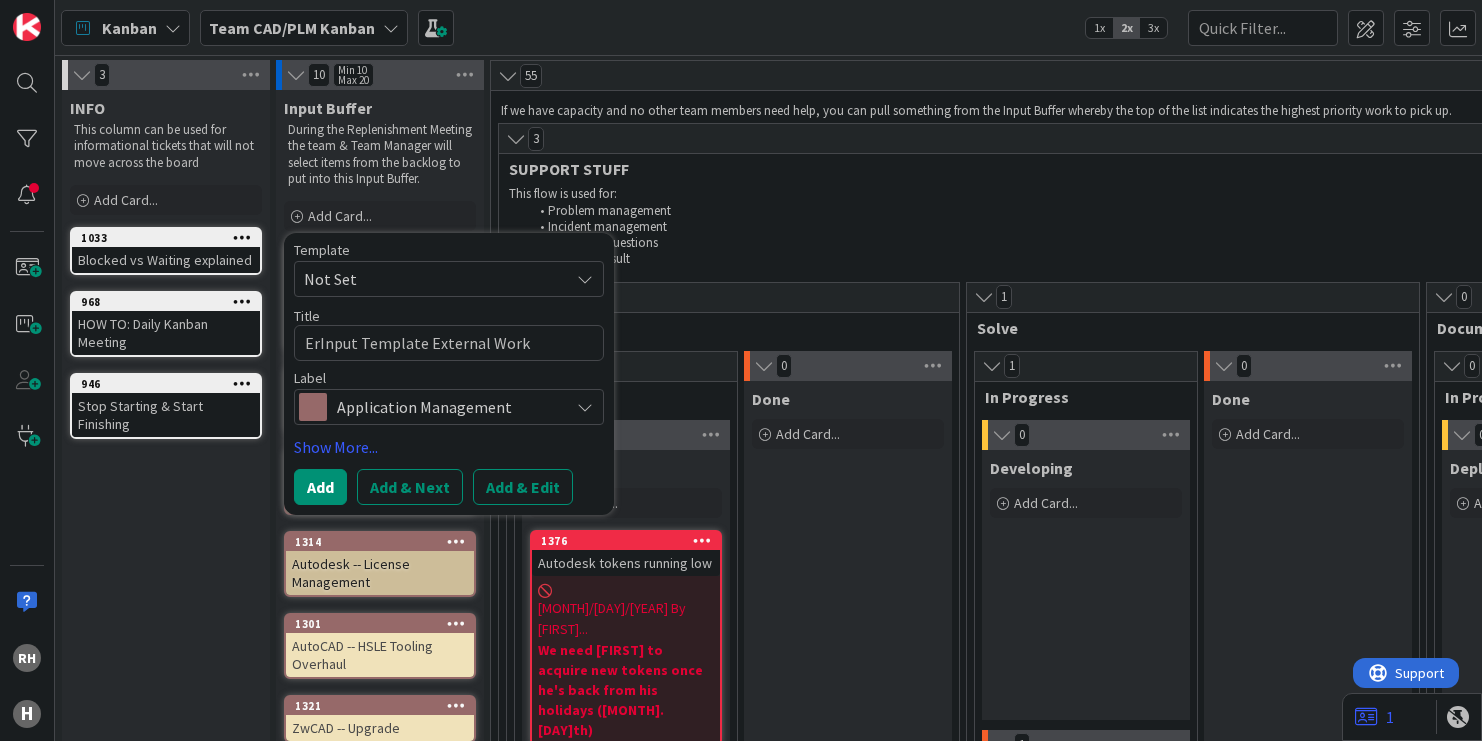 type on "x" 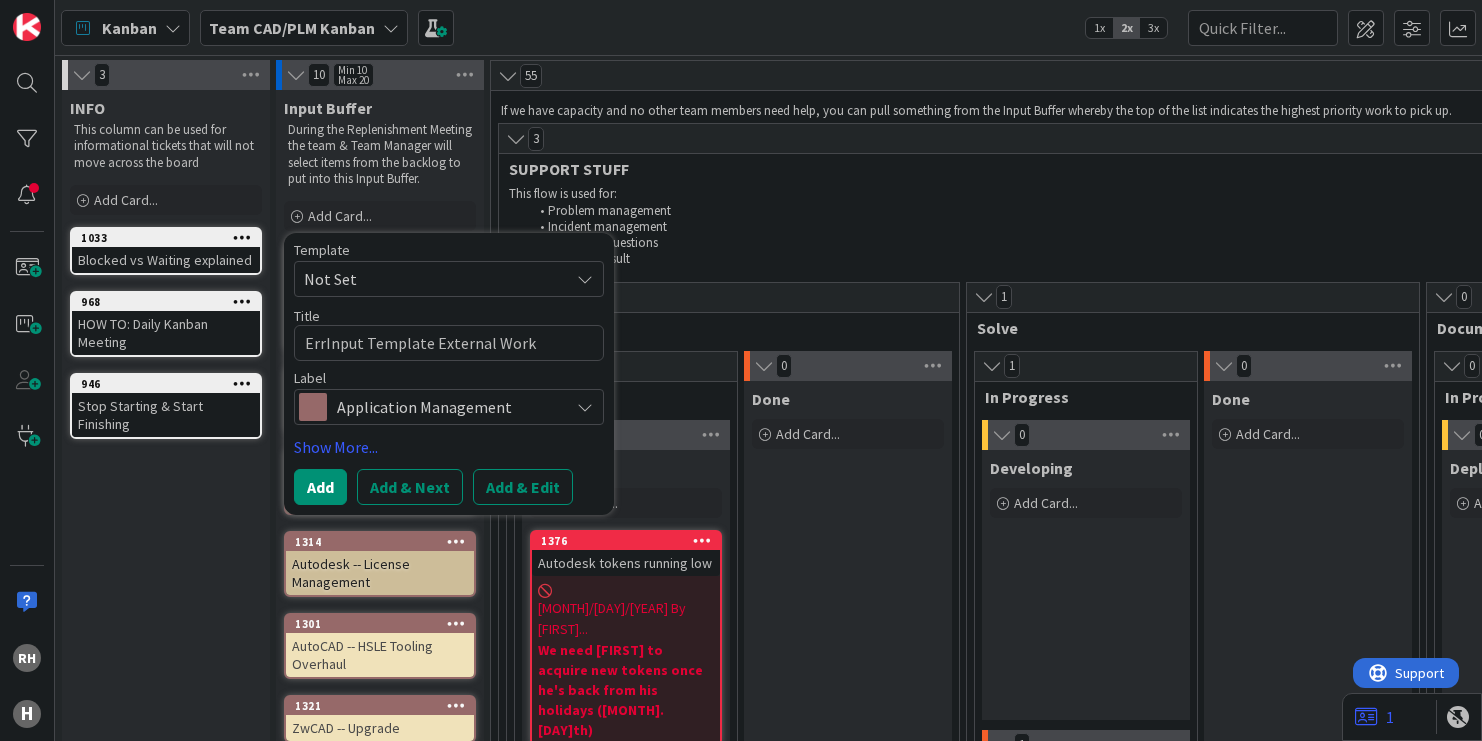 type on "x" 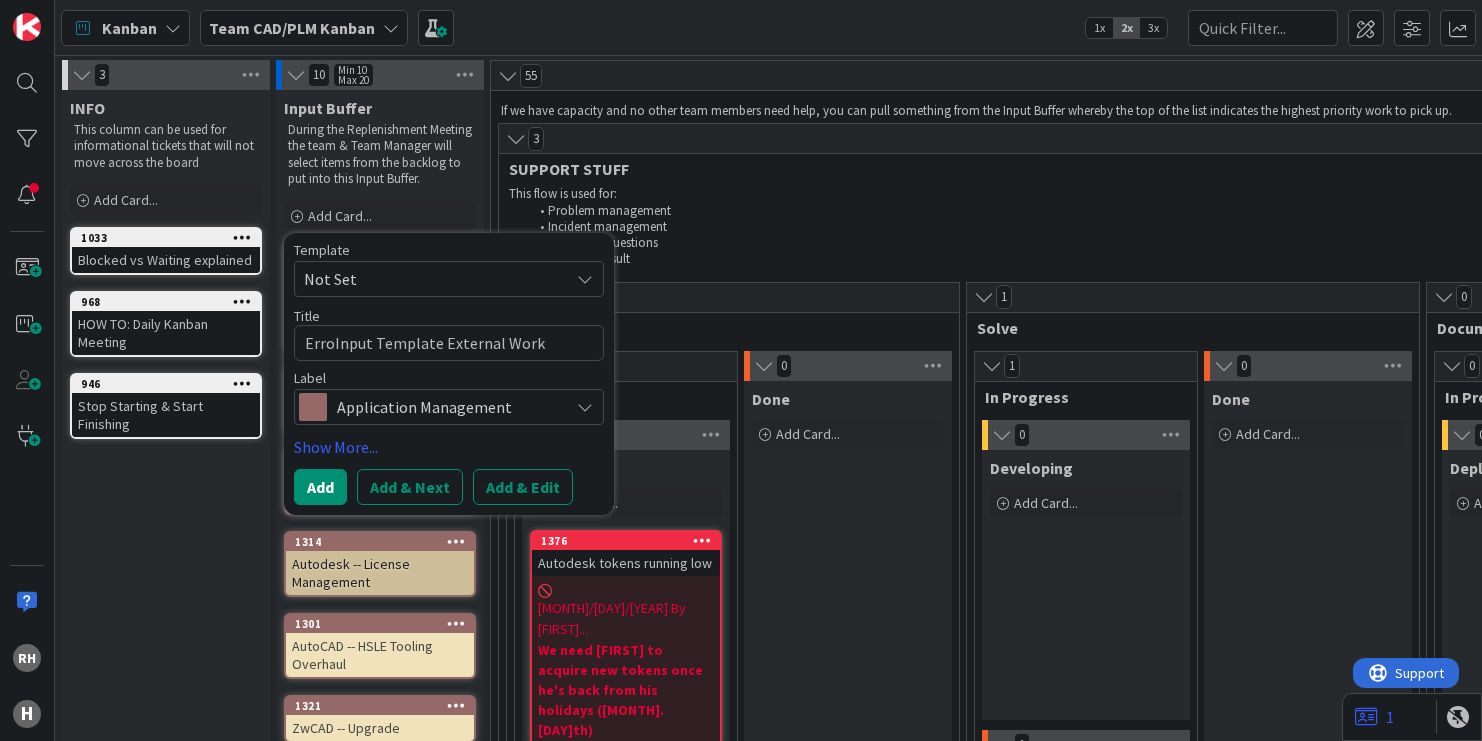 type on "x" 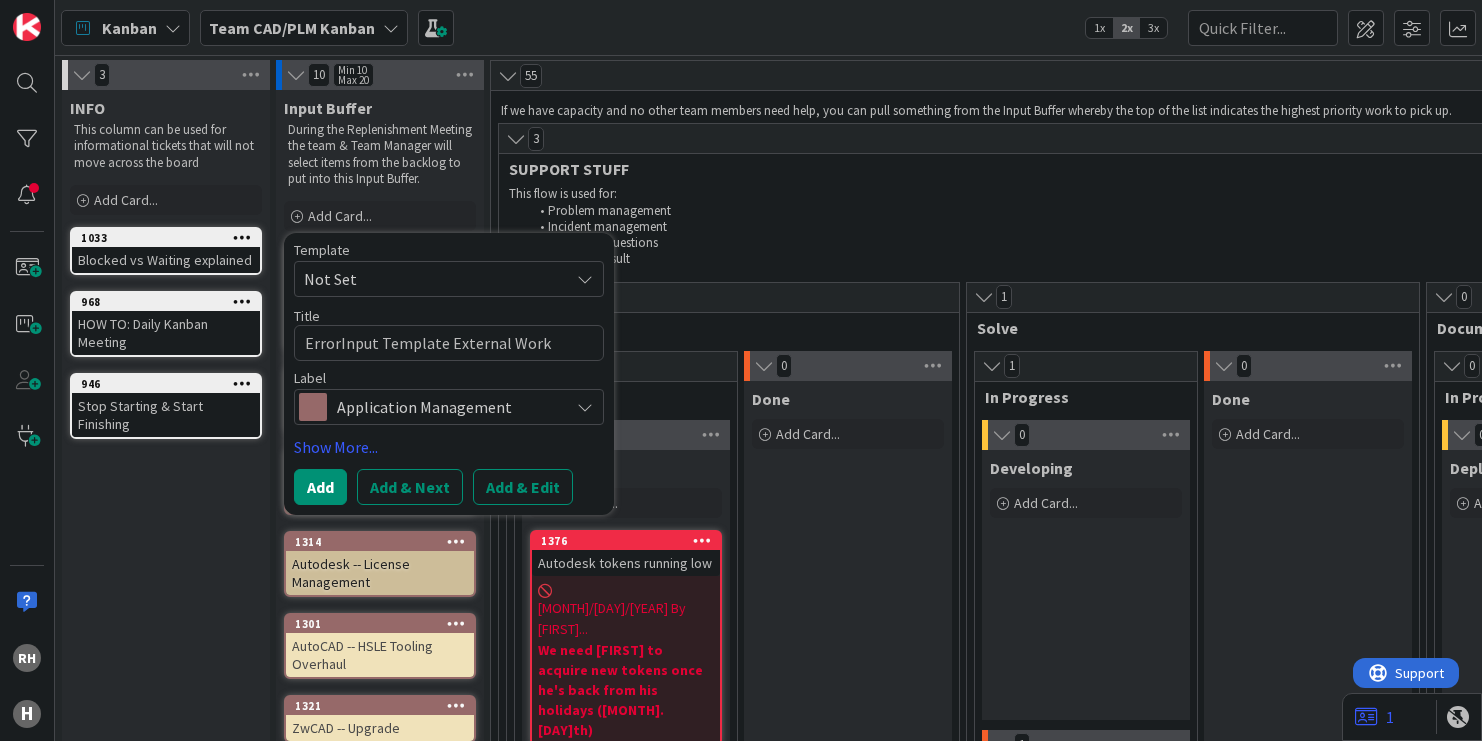 type on "x" 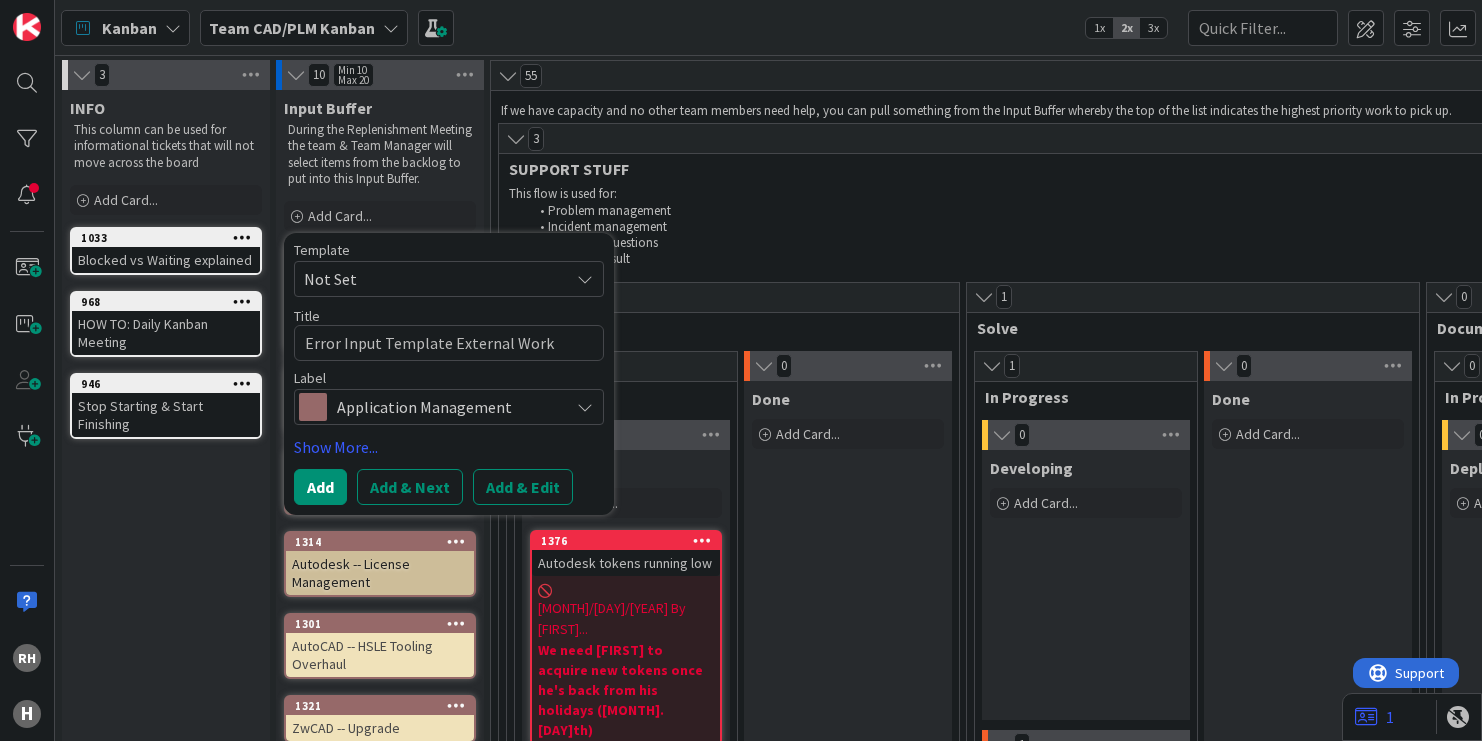 type on "x" 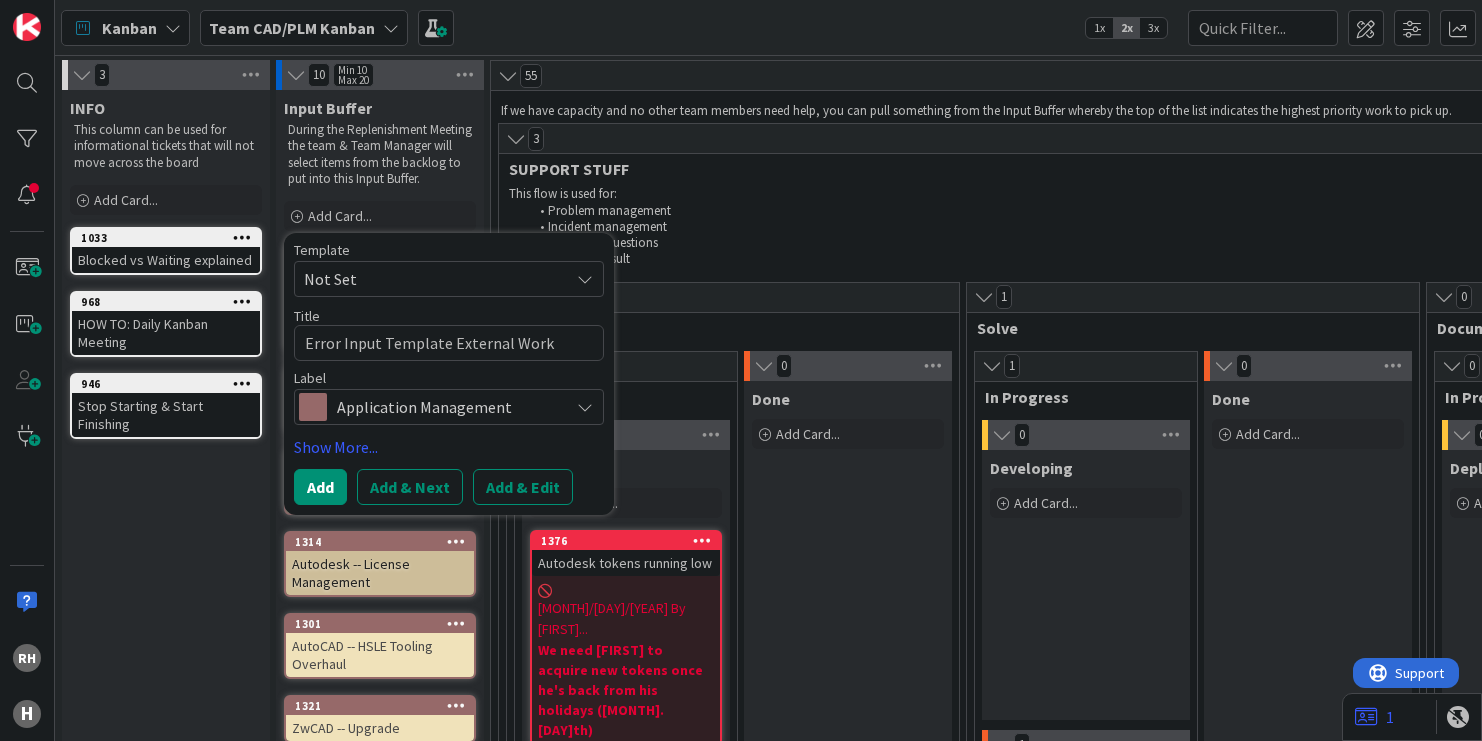 type on "Error iInput Template External Work" 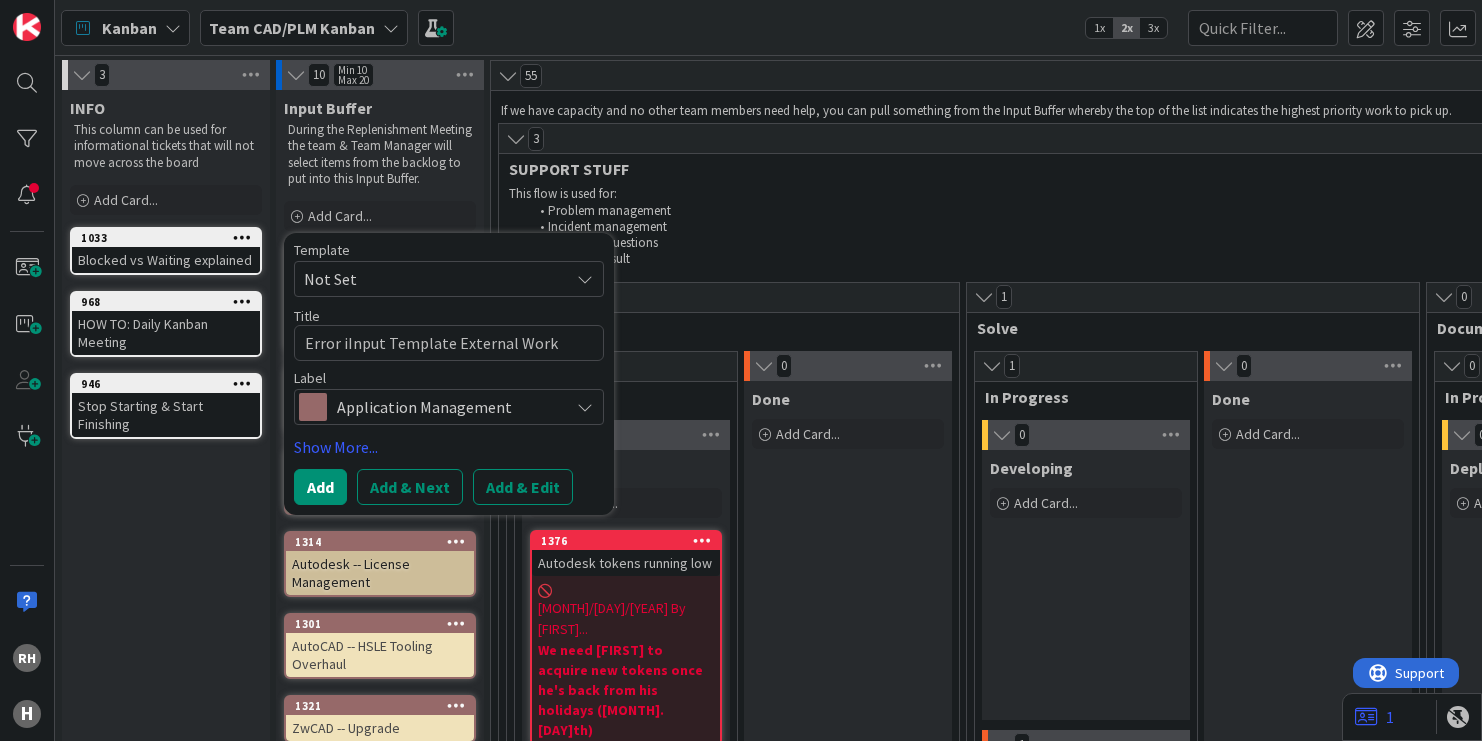 type on "x" 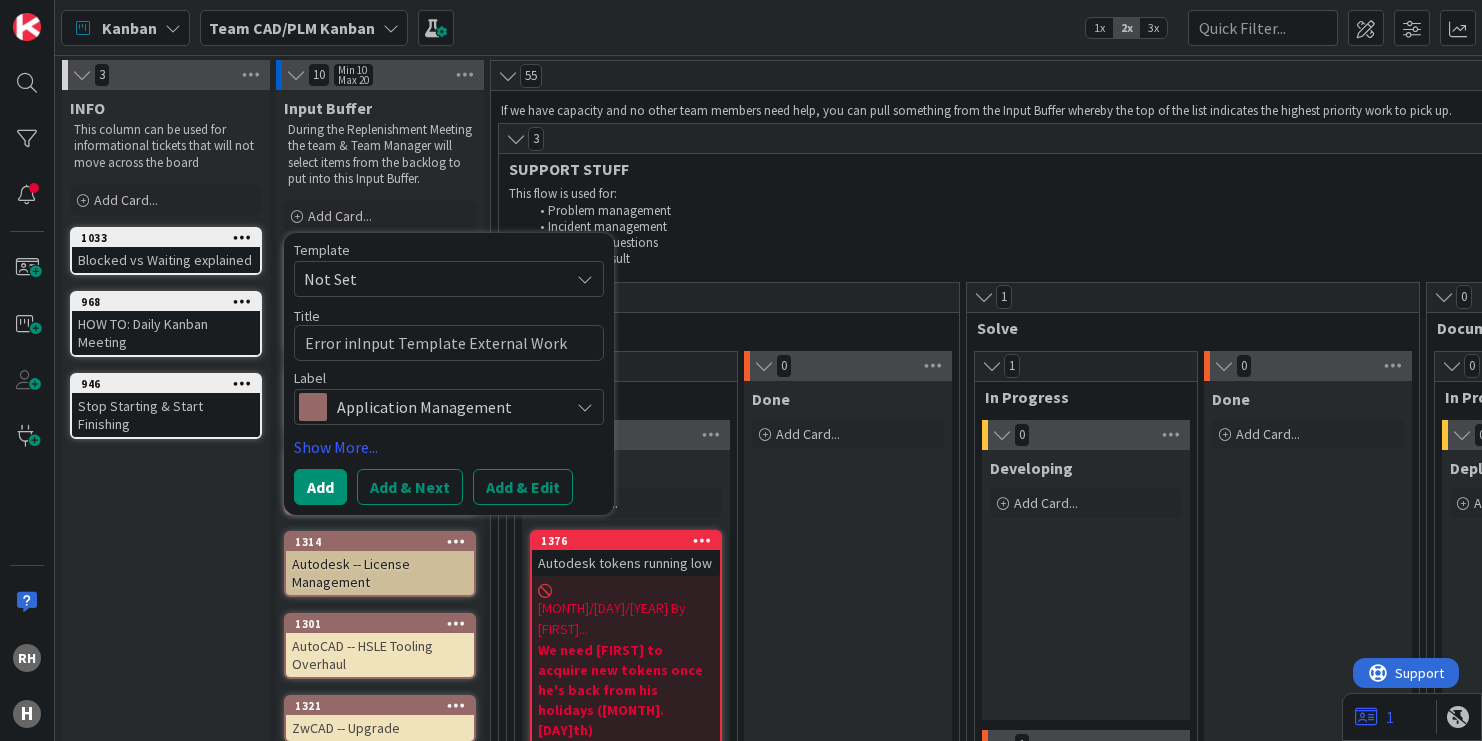 type on "x" 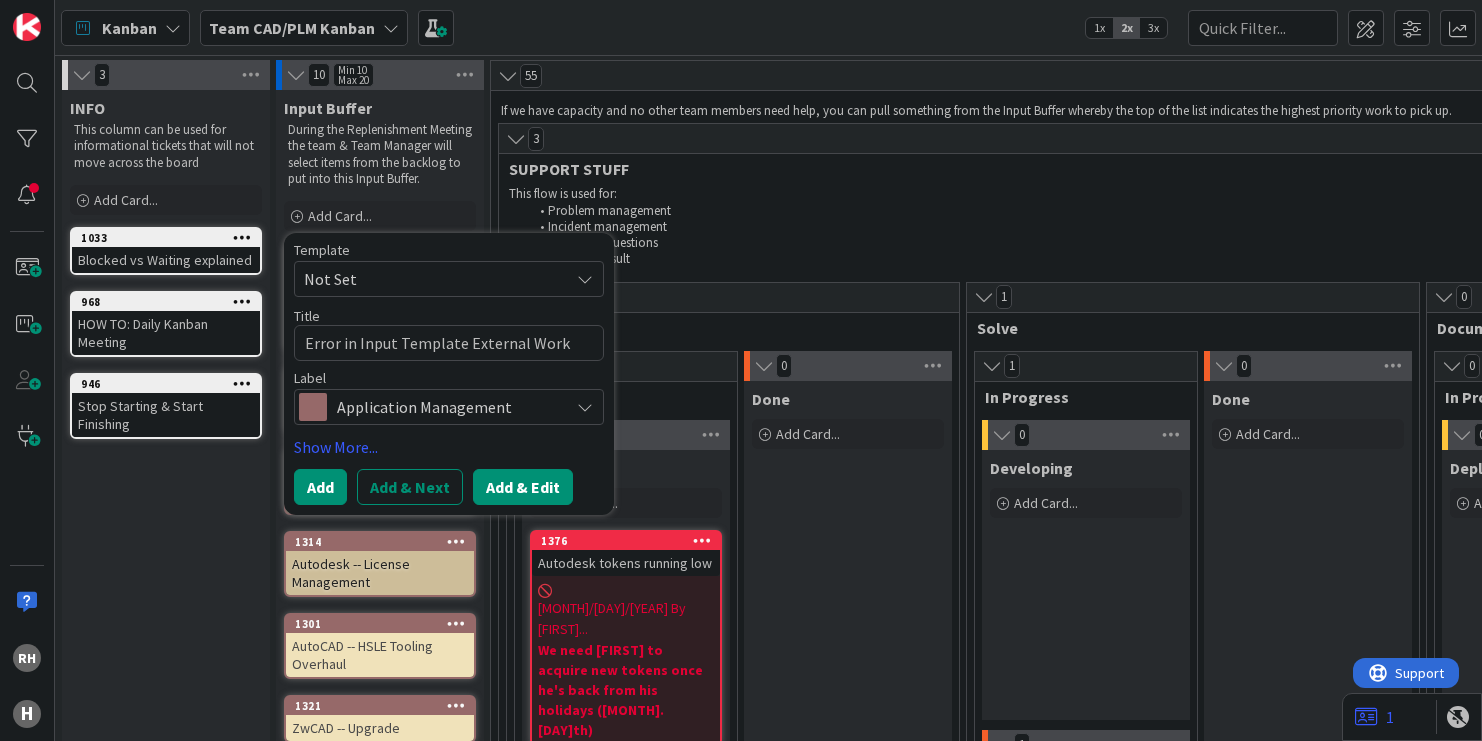 type on "Error in Input Template External Work" 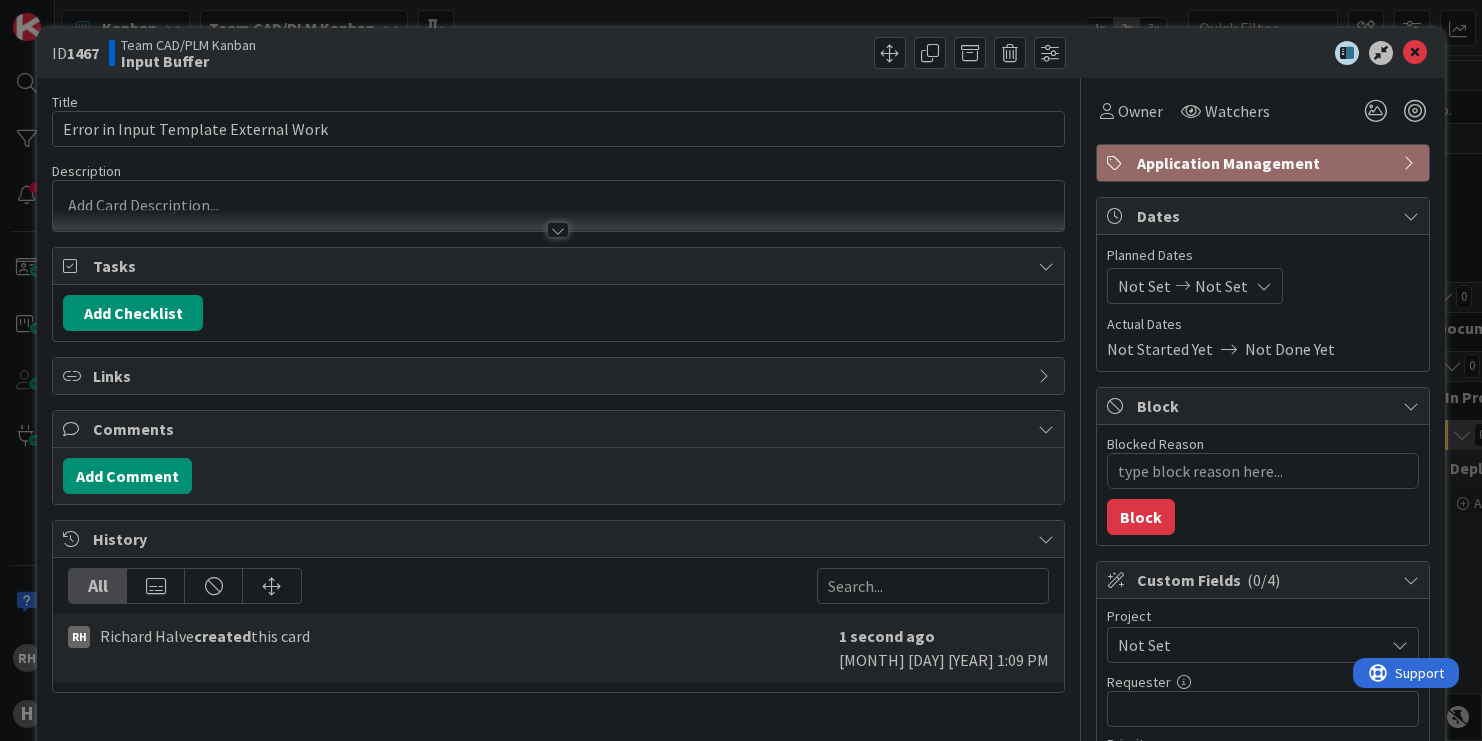 scroll, scrollTop: 0, scrollLeft: 0, axis: both 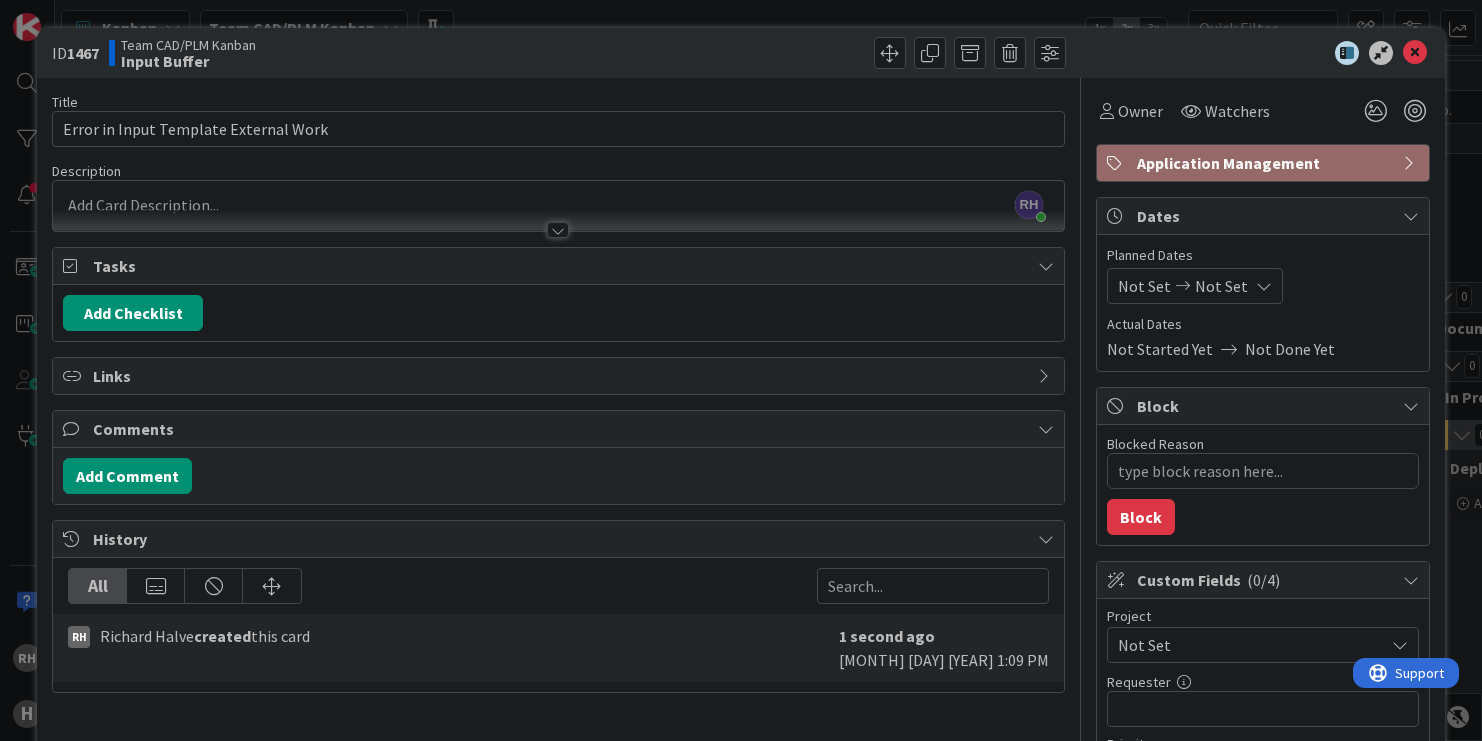 click on "Title 37 / 128 Error in Input Template External Work Description RH [FIRST] [LAST] just joined Owner Watchers Application Management Tasks Add Checklist Links Comments Add Comment History All RH [FIRST] [LAST] created this card 1 second ago [MONTH] [DAY] [YEAR] 1:09 PM" at bounding box center [558, 586] 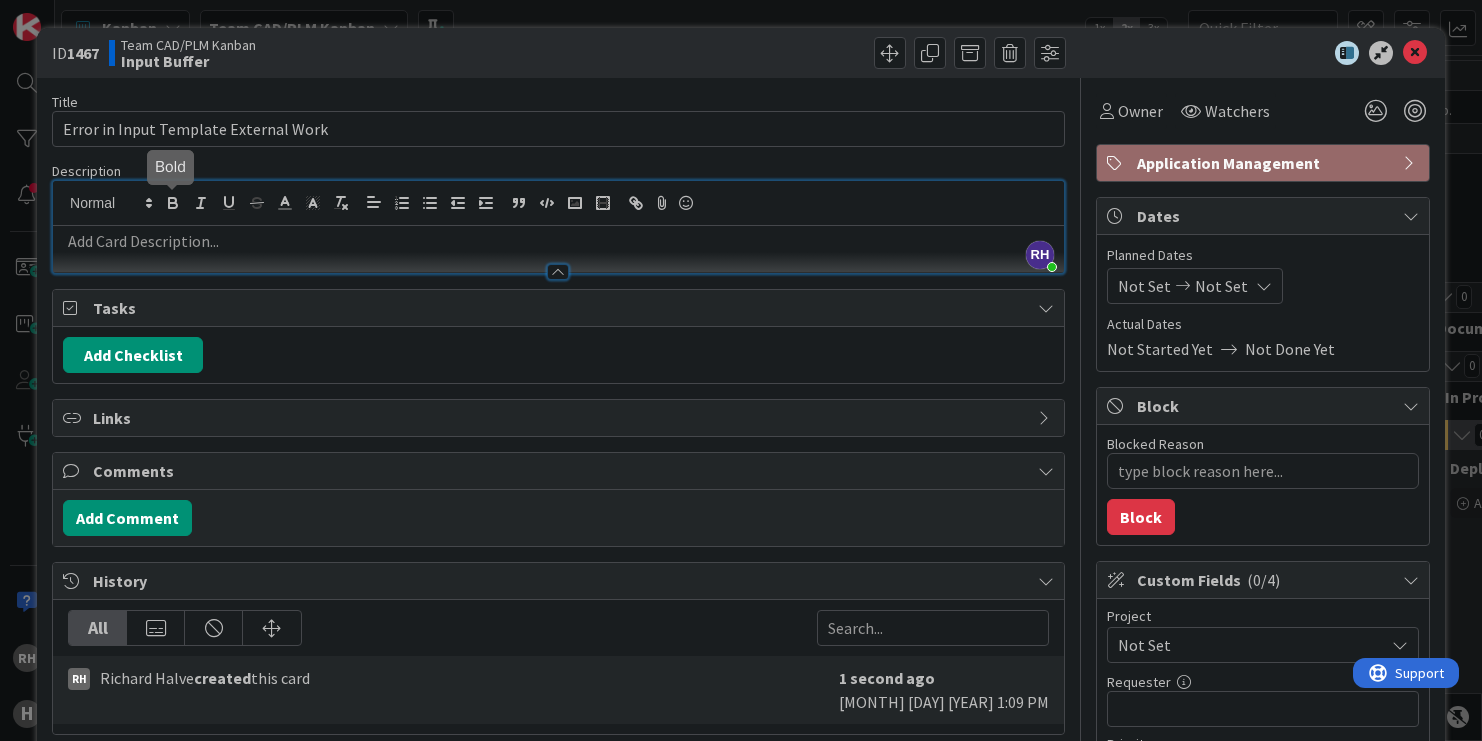 click on "RH [FIRST] [LAST] just joined" at bounding box center [558, 227] 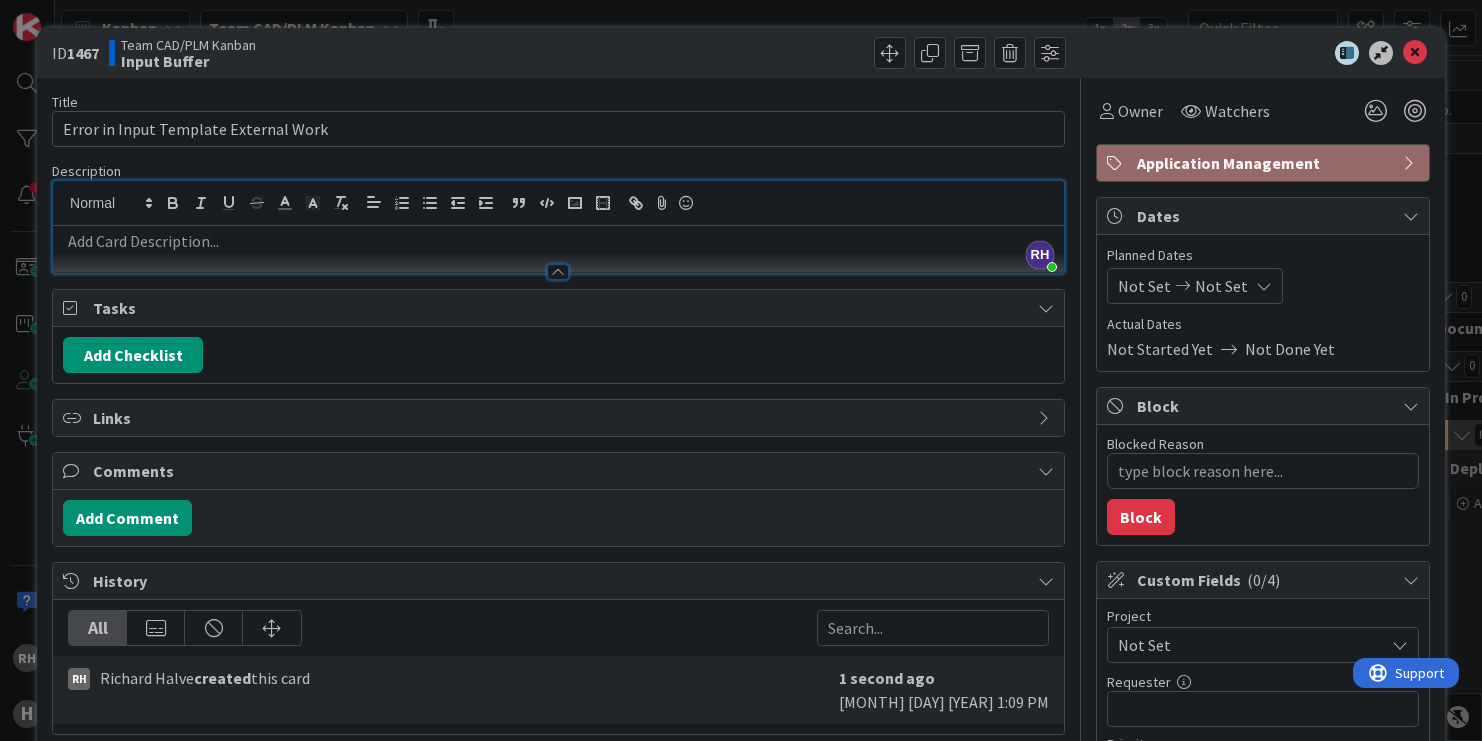 click at bounding box center [558, 241] 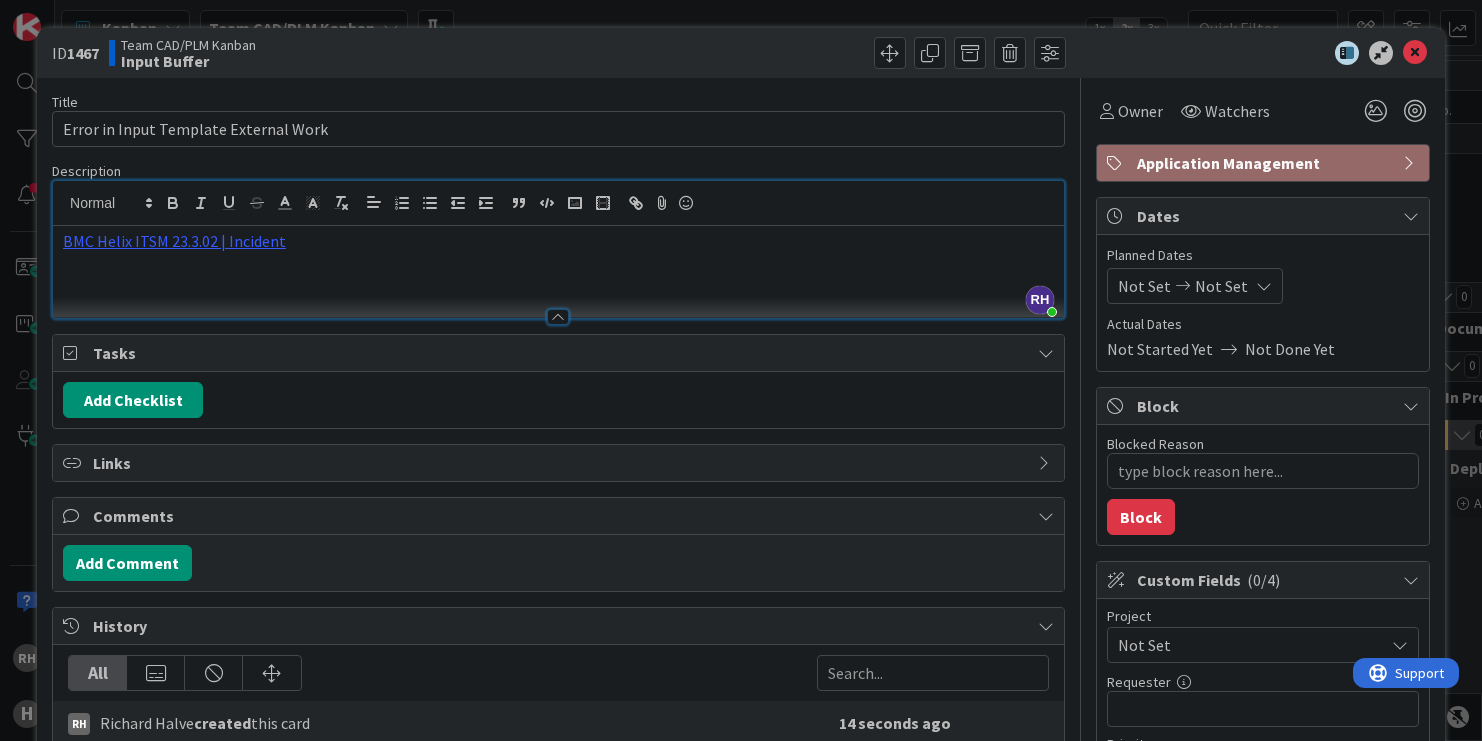 click at bounding box center (558, 264) 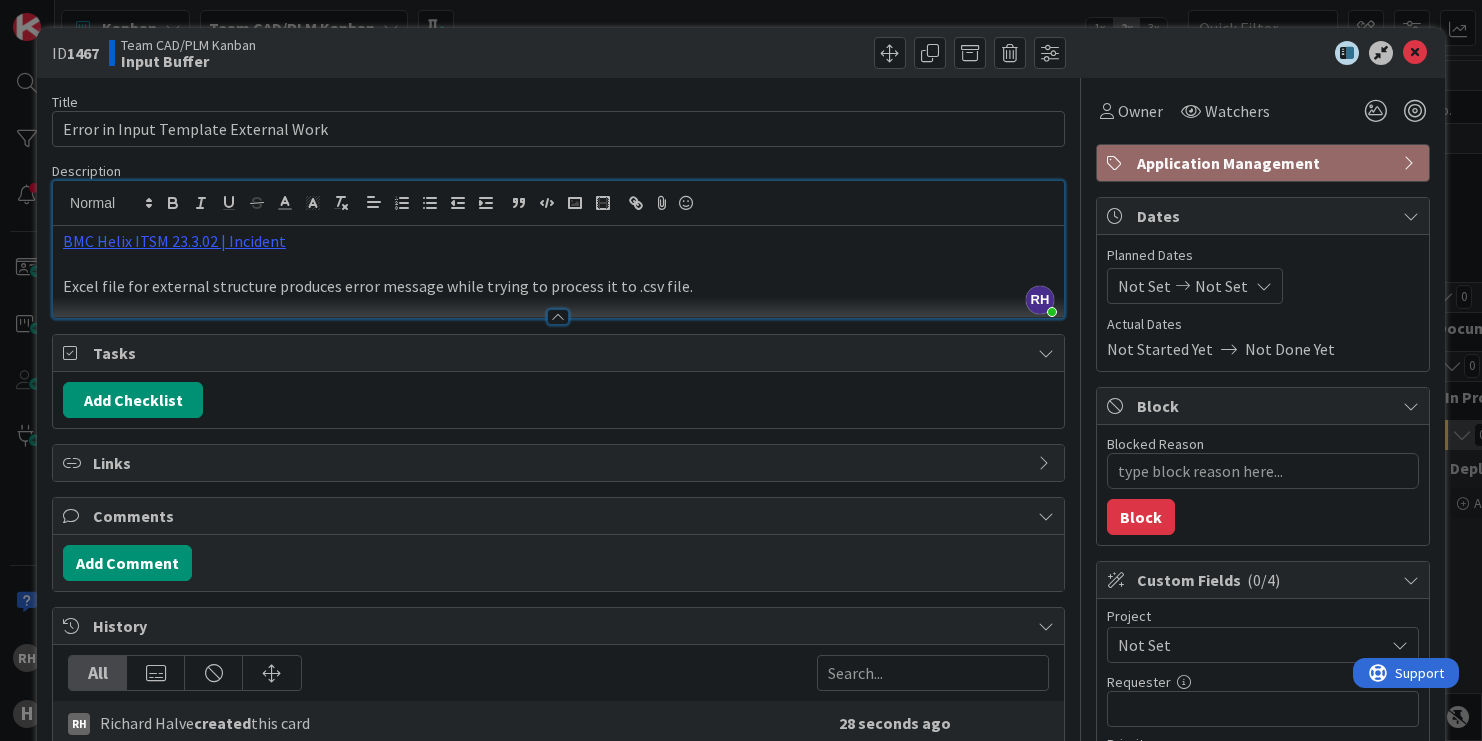 click on "Title 37 / 128 Error in Input Template External Work Description RH [FIRST] [LAST] just joined BMC Helix ITSM 23.3.02 | Incident Excel file for external structure produces error message while trying to process it to .csv file. Owner Watchers Application Management Tasks Add Checklist Links Comments Add Comment History All RH [FIRST] [LAST] created this card 28 seconds ago [MONTH] [DAY] [YEAR] 1:09 PM" at bounding box center [558, 586] 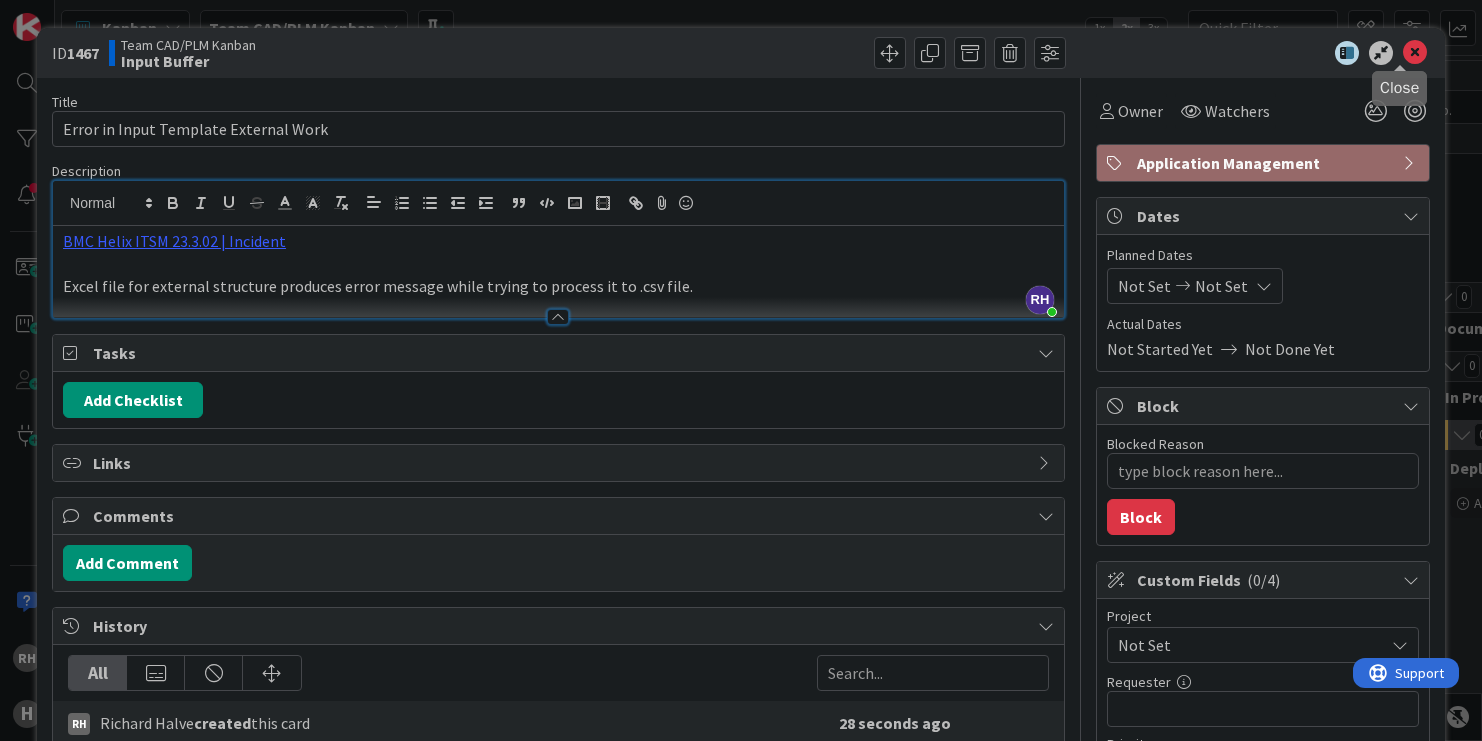 click at bounding box center [1415, 53] 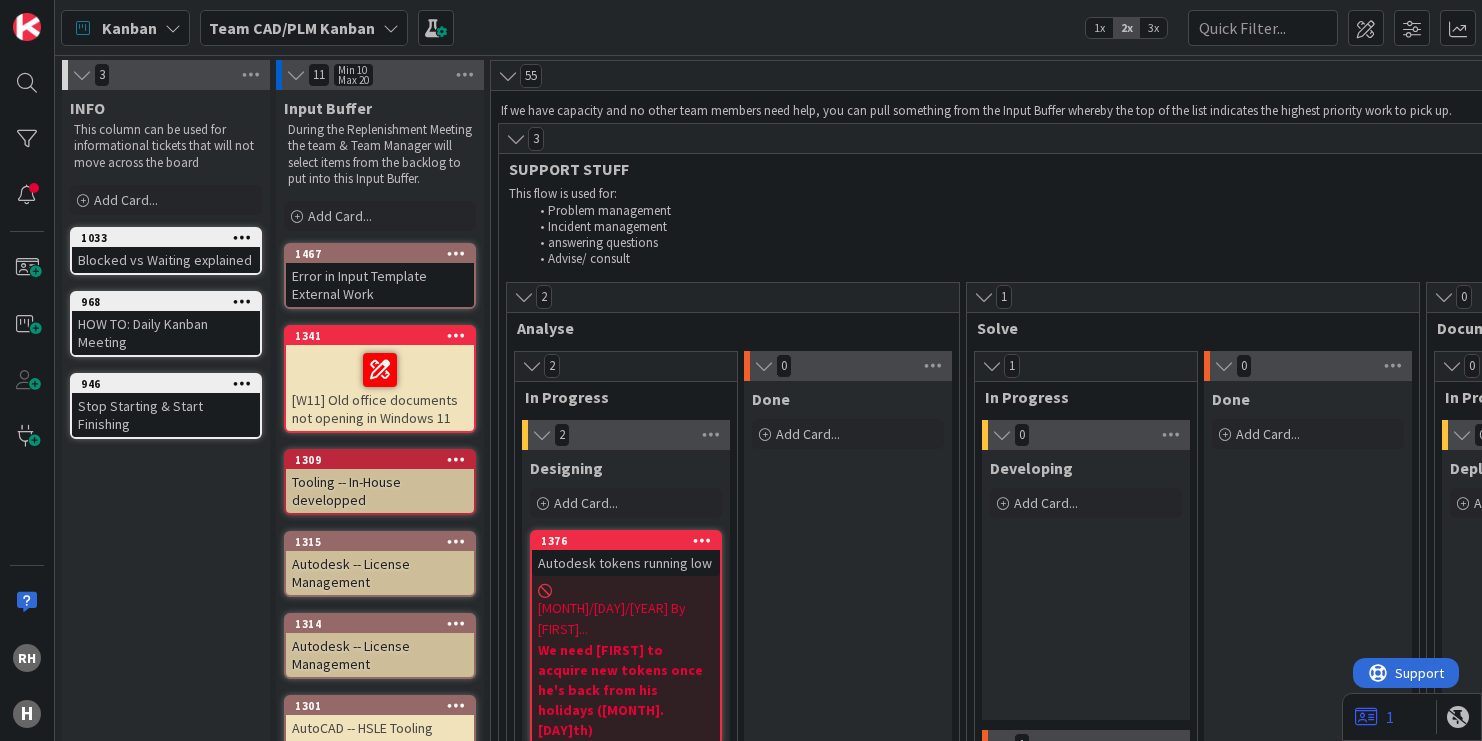 scroll, scrollTop: 0, scrollLeft: 0, axis: both 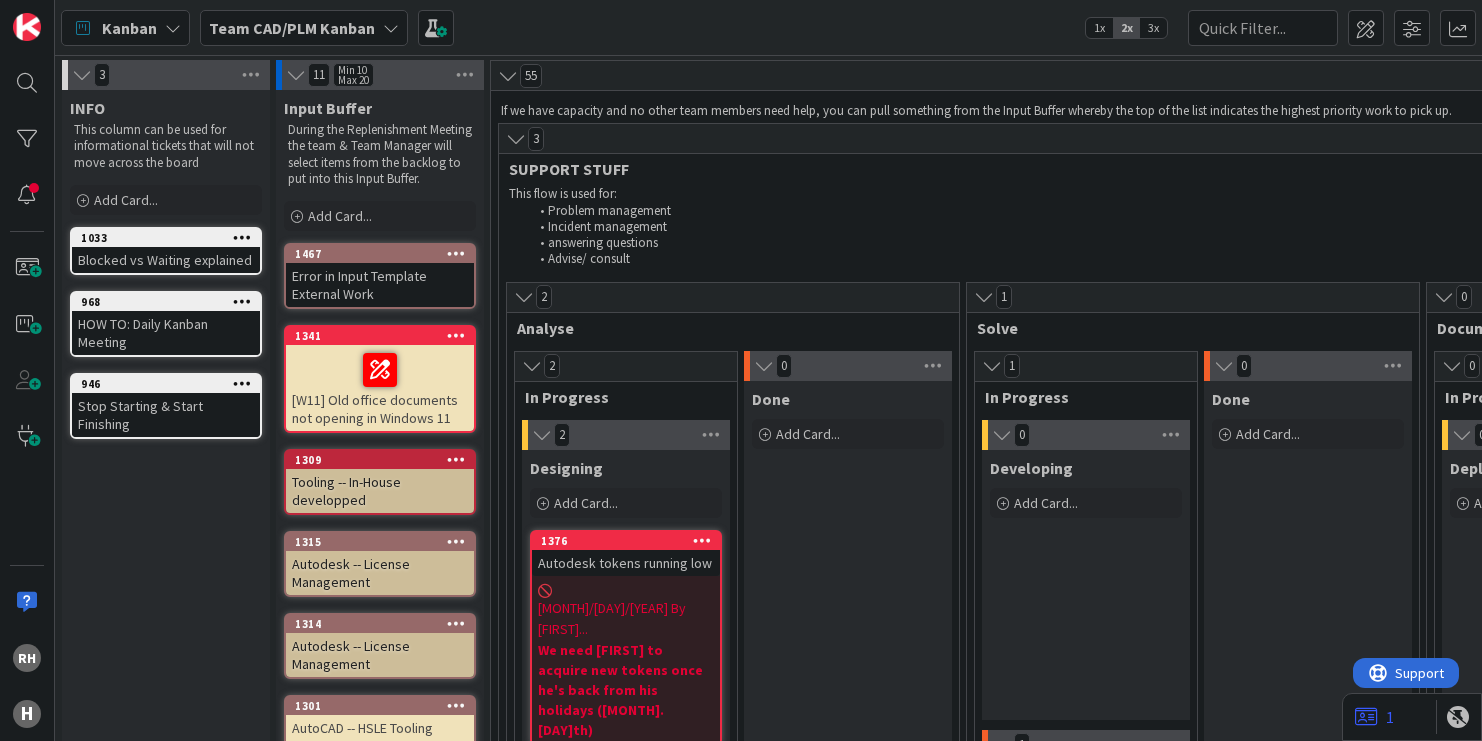 click on "Error in Input Template External Work" at bounding box center (380, 285) 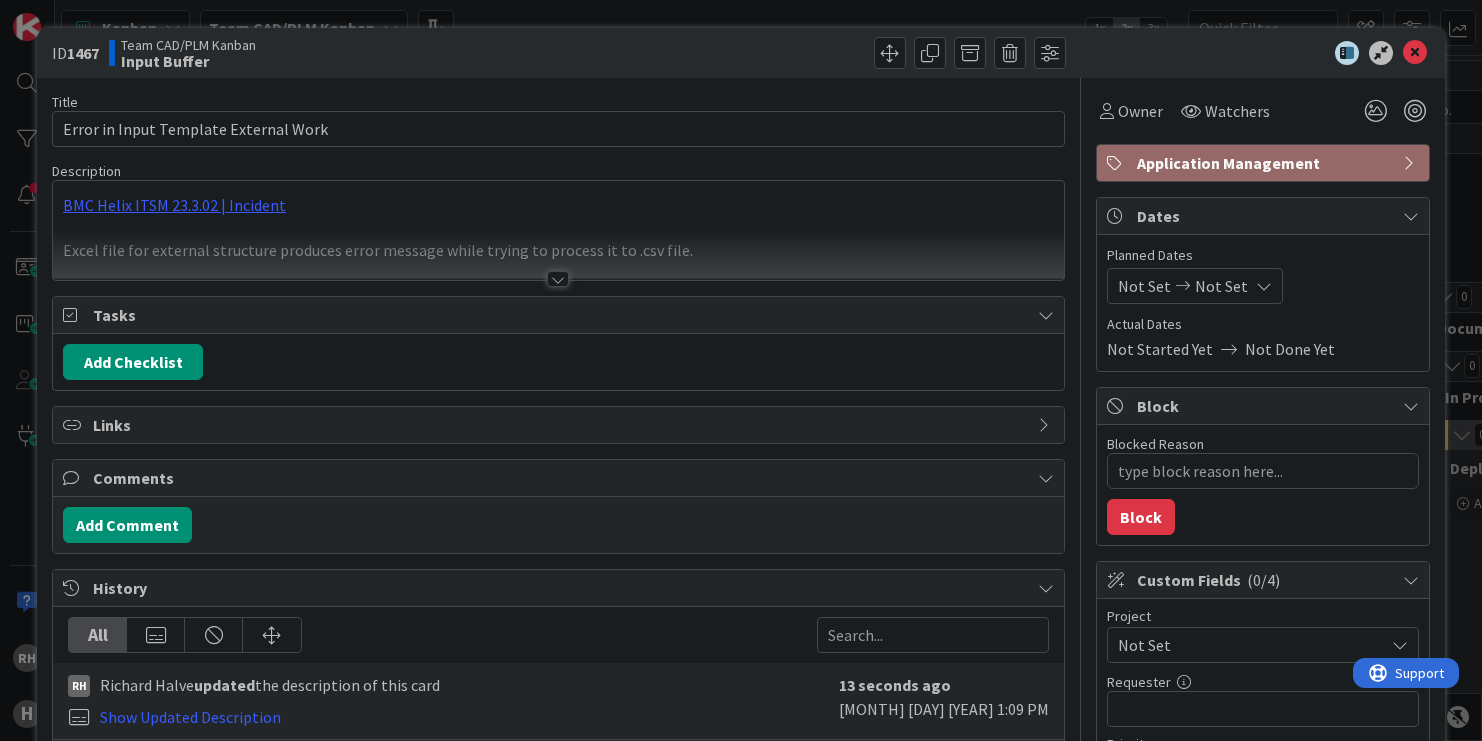 scroll, scrollTop: 0, scrollLeft: 0, axis: both 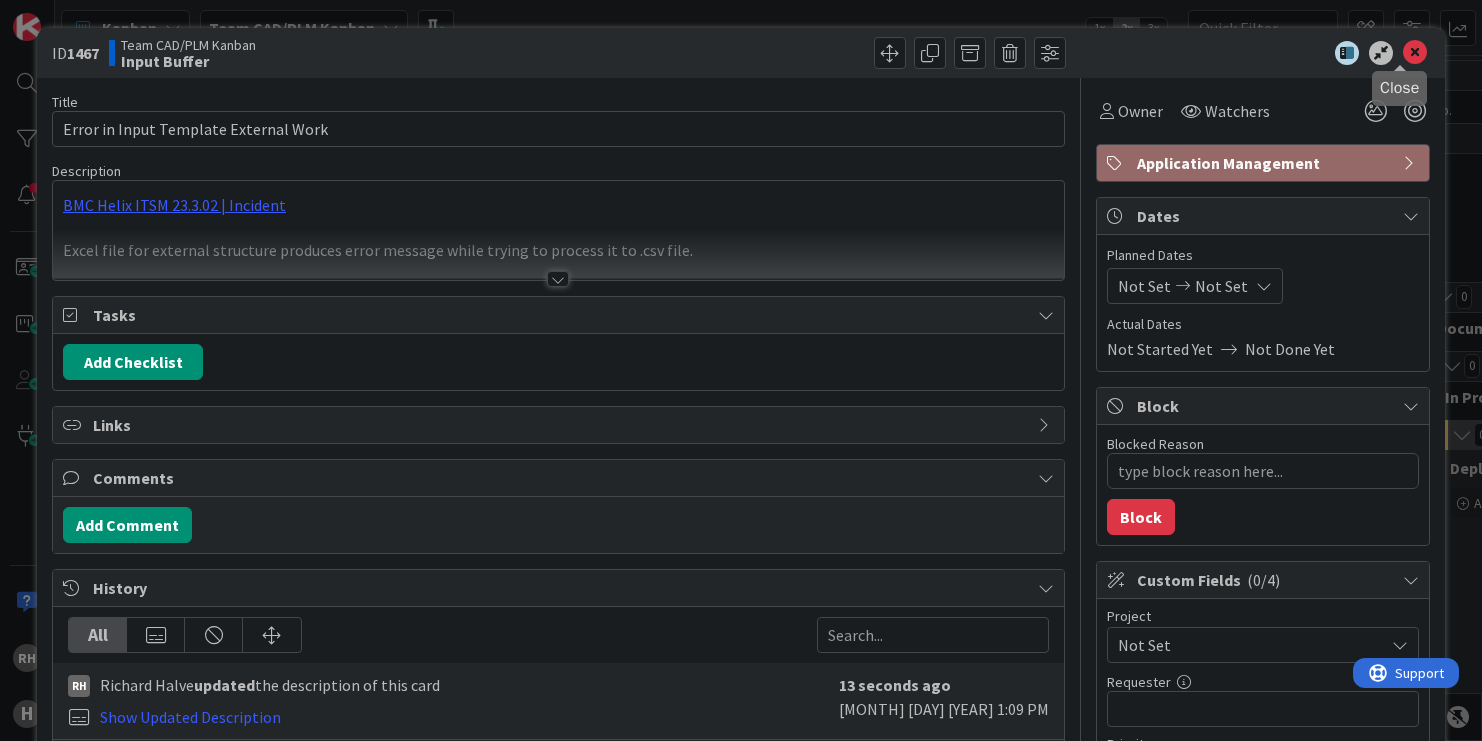 click at bounding box center (1415, 53) 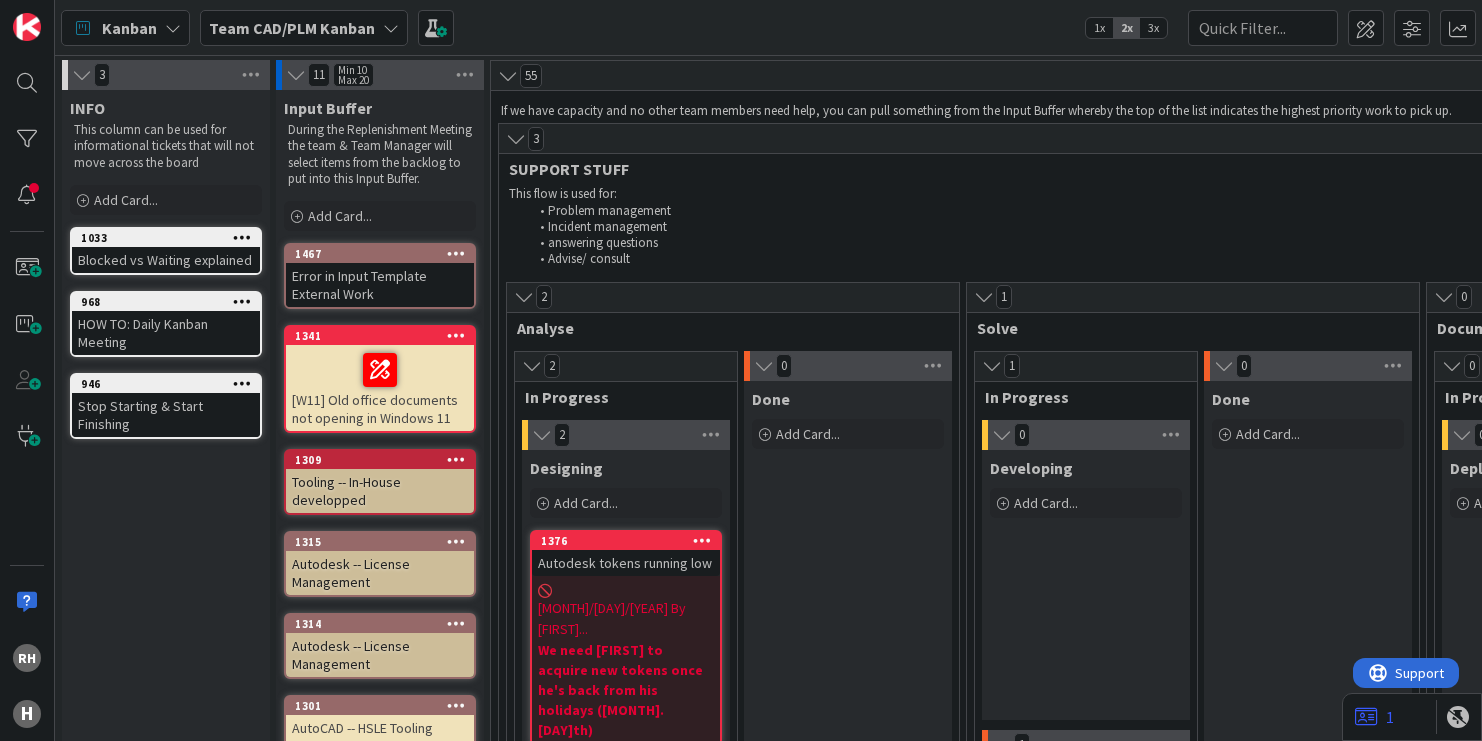 scroll, scrollTop: 0, scrollLeft: 0, axis: both 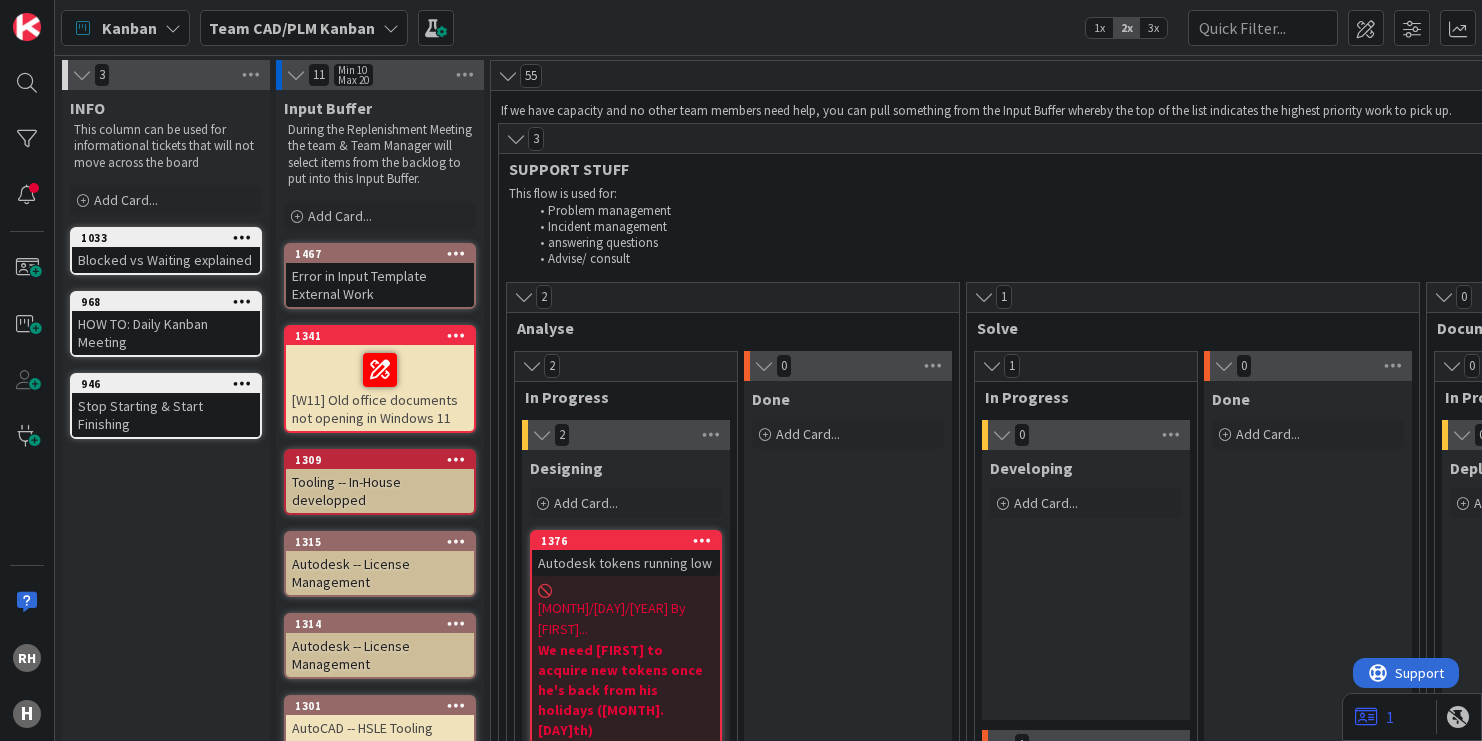click on "Error in Input Template External Work" at bounding box center [380, 285] 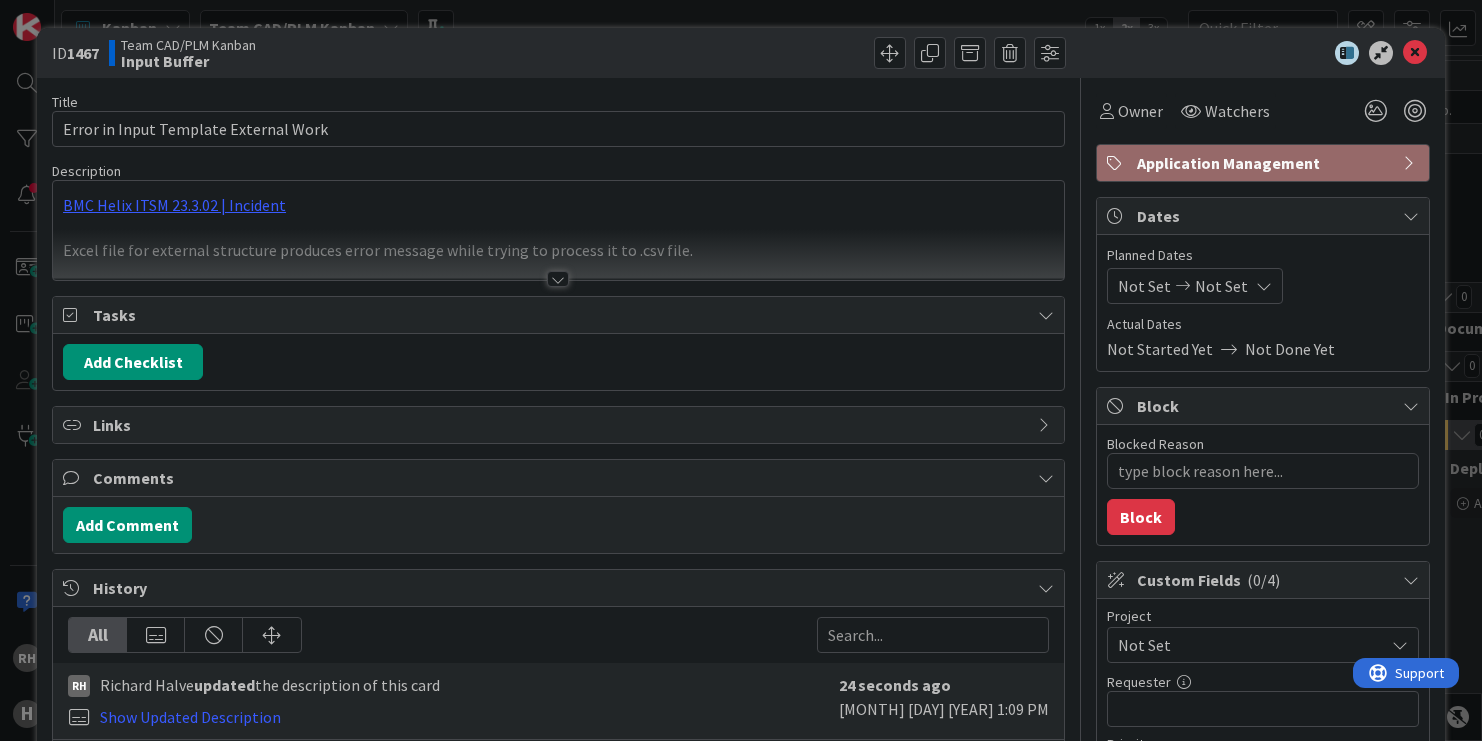 scroll, scrollTop: 0, scrollLeft: 0, axis: both 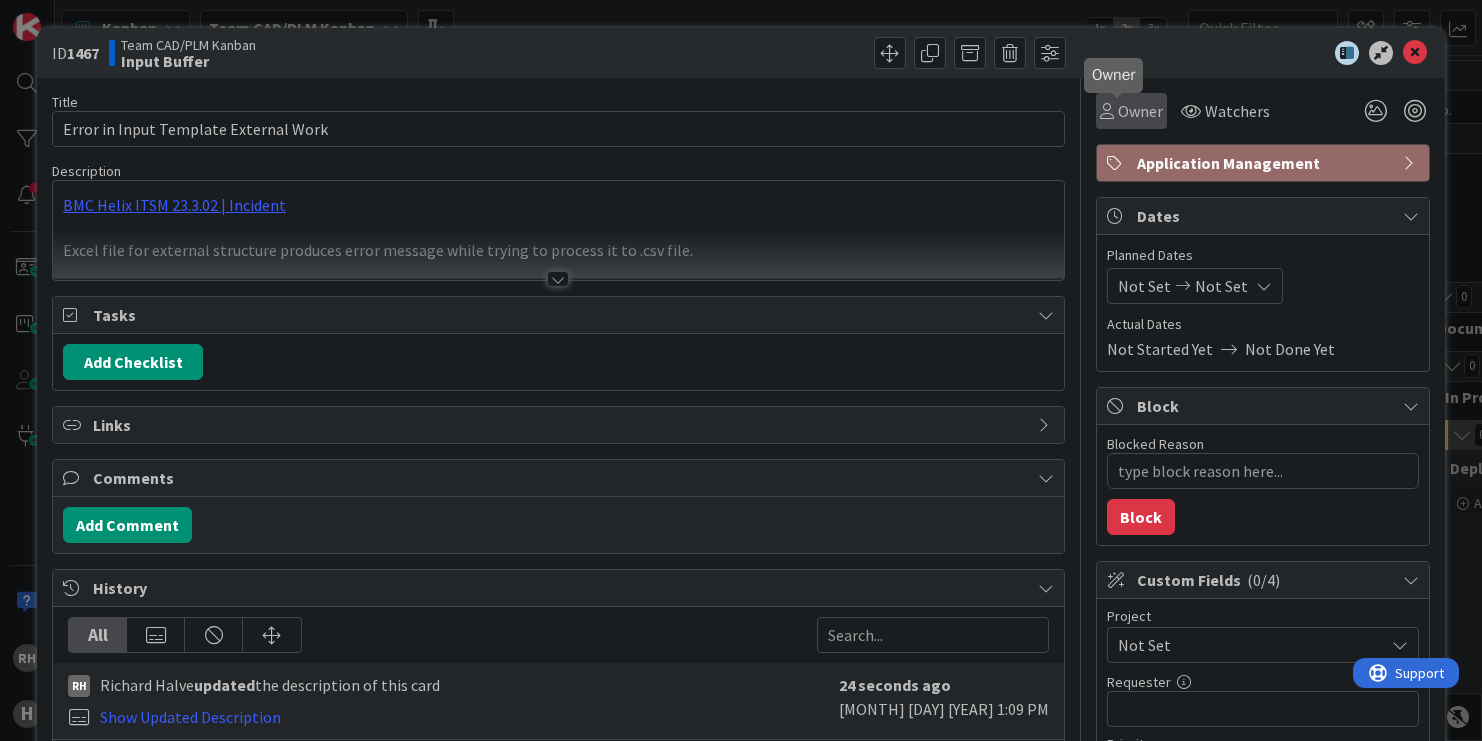 click on "Owner" at bounding box center (1140, 111) 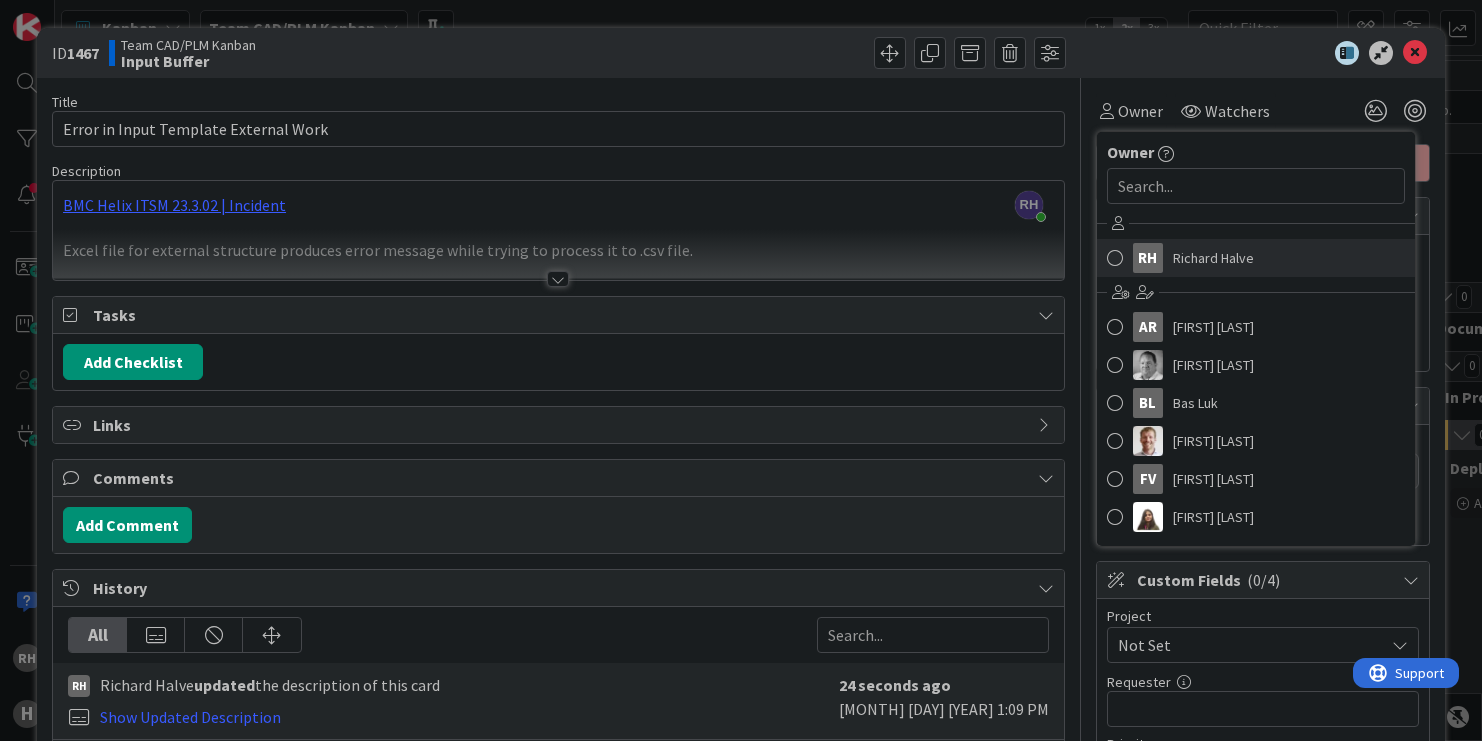 click on "Richard Halve" at bounding box center (1213, 258) 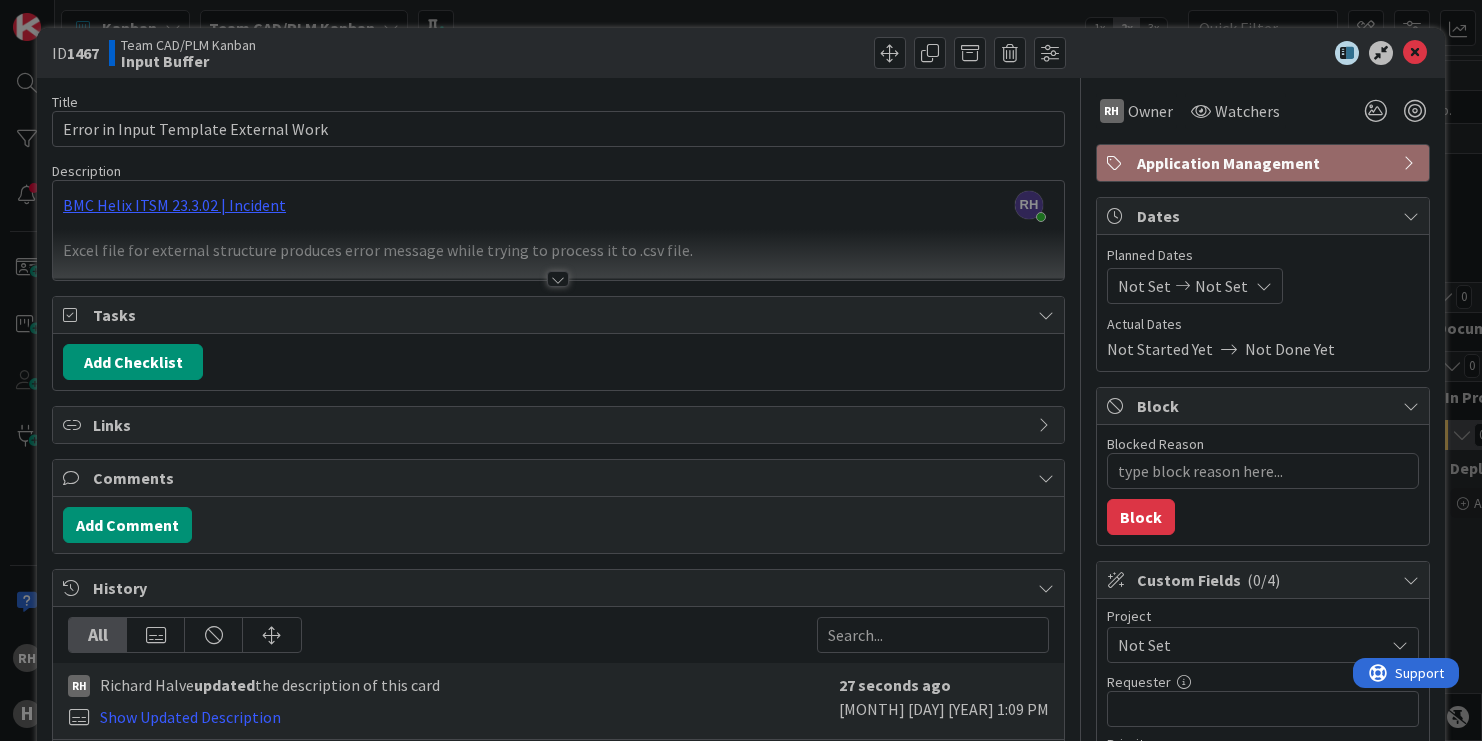 type on "x" 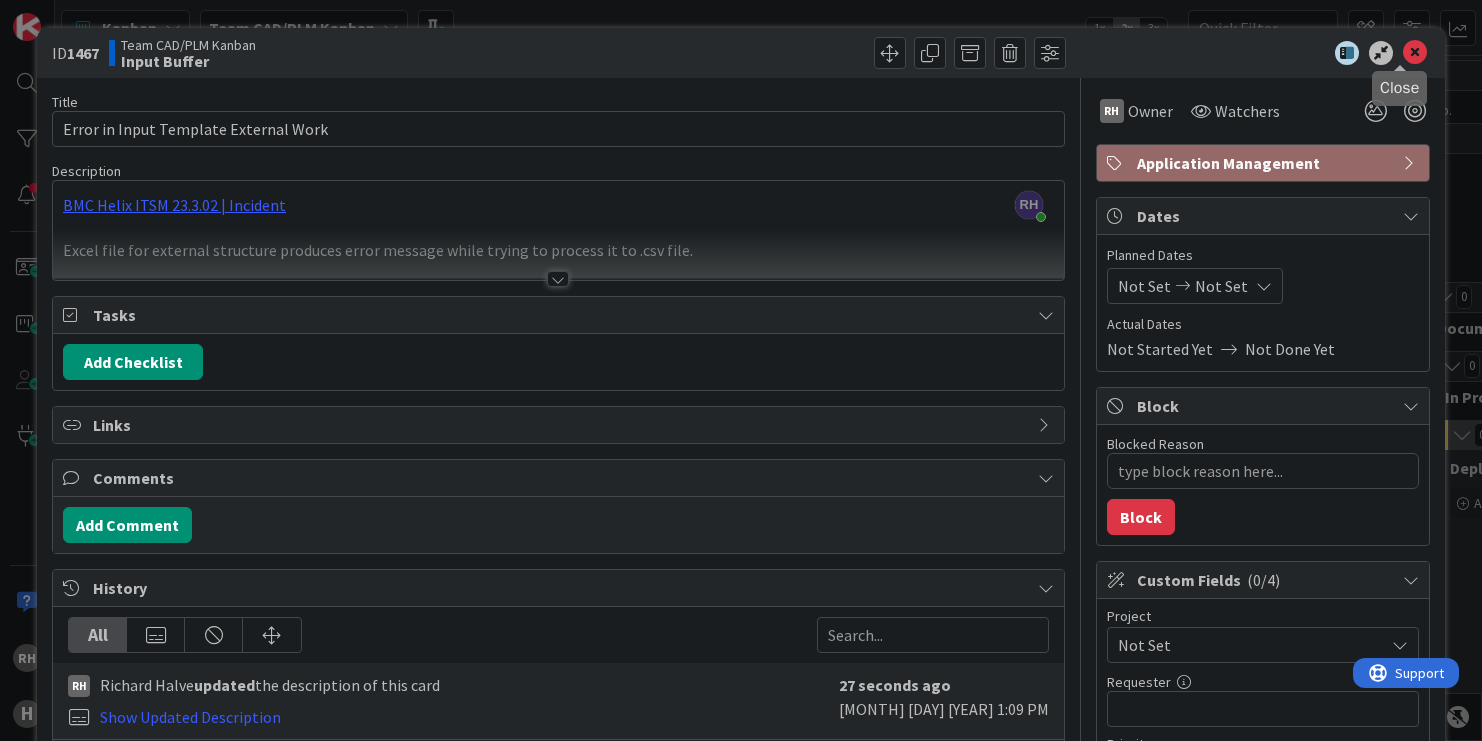 click at bounding box center (1415, 53) 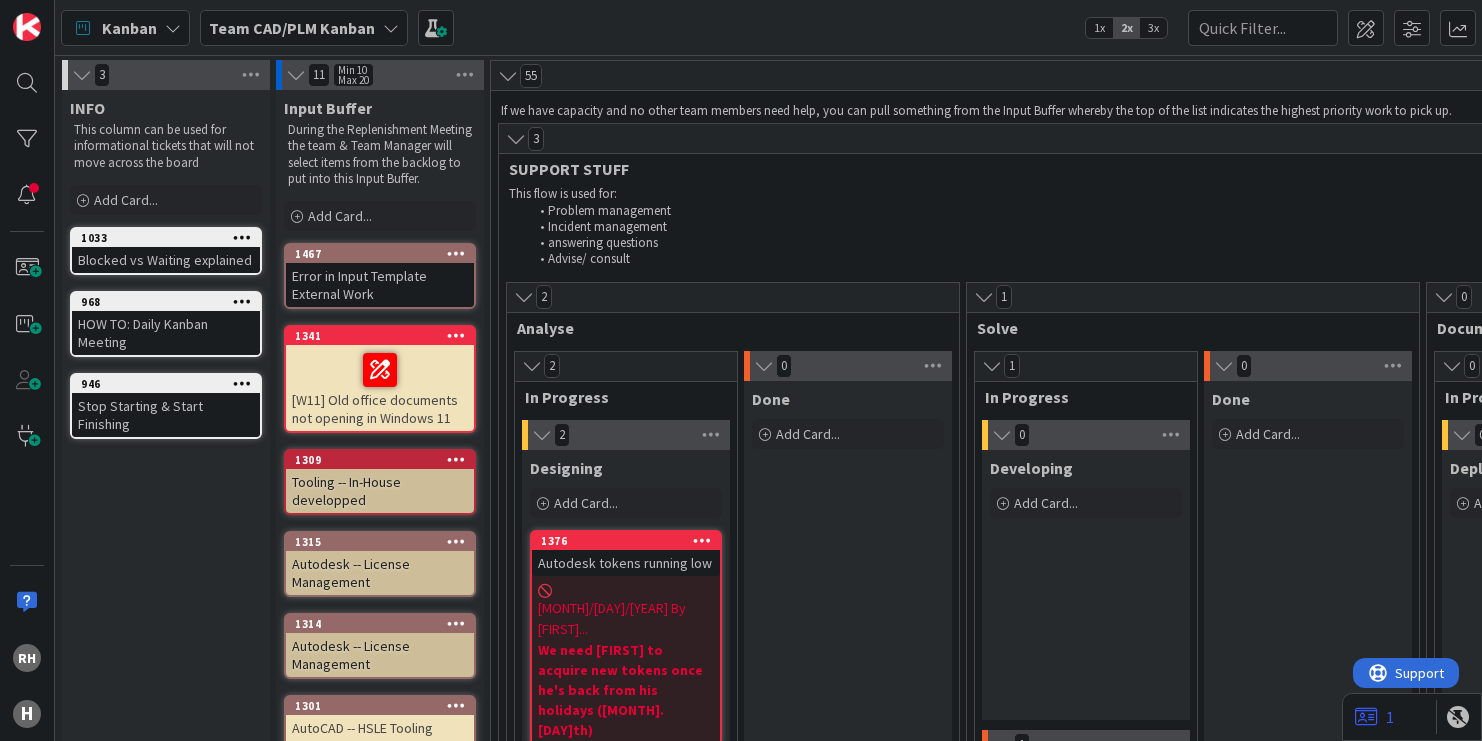 scroll, scrollTop: 0, scrollLeft: 0, axis: both 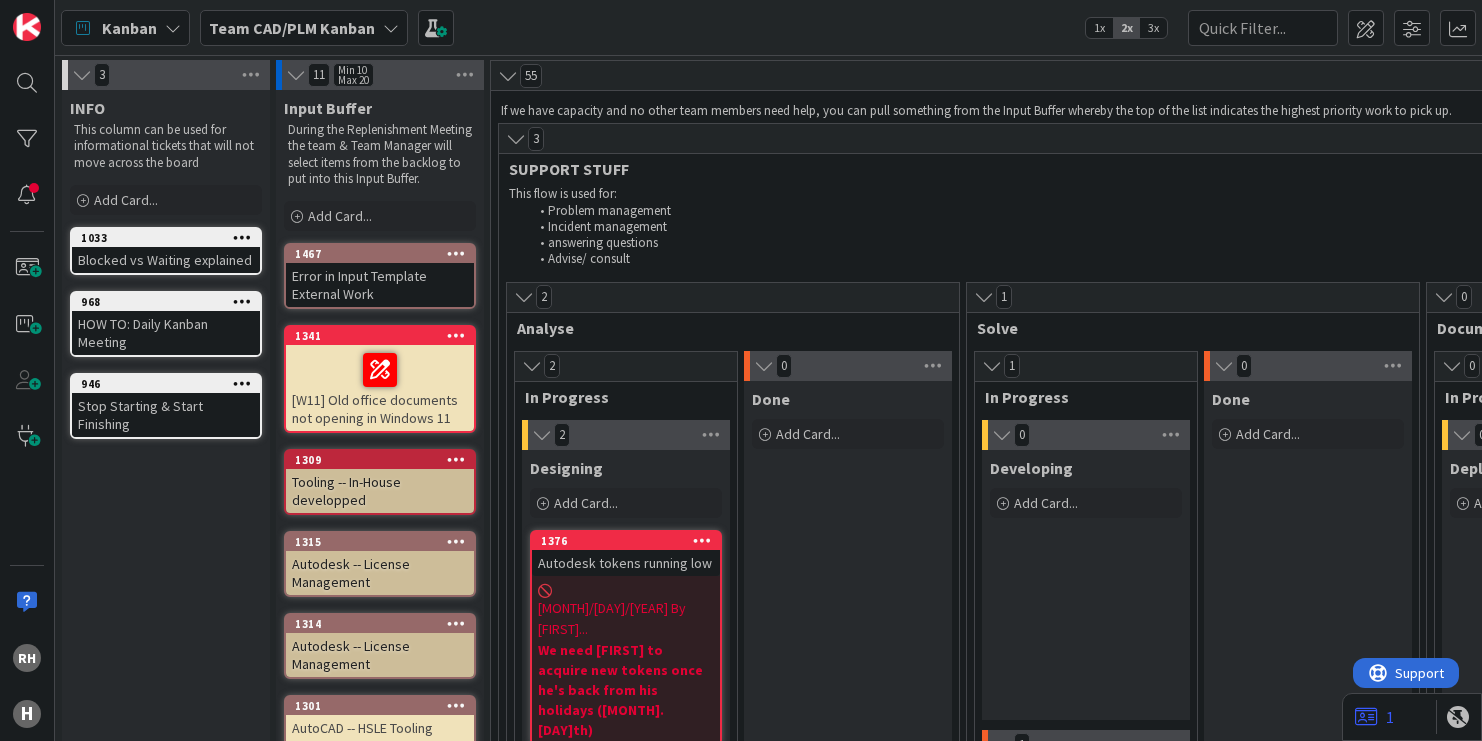 click on "INFO This column can be used for informational tickets that will not move across the board Add Card... 1033 Blocked vs Waiting explained 968 HOW TO: Daily Kanban Meeting 946 Stop Starting & Start Finishing" at bounding box center [166, 4007] 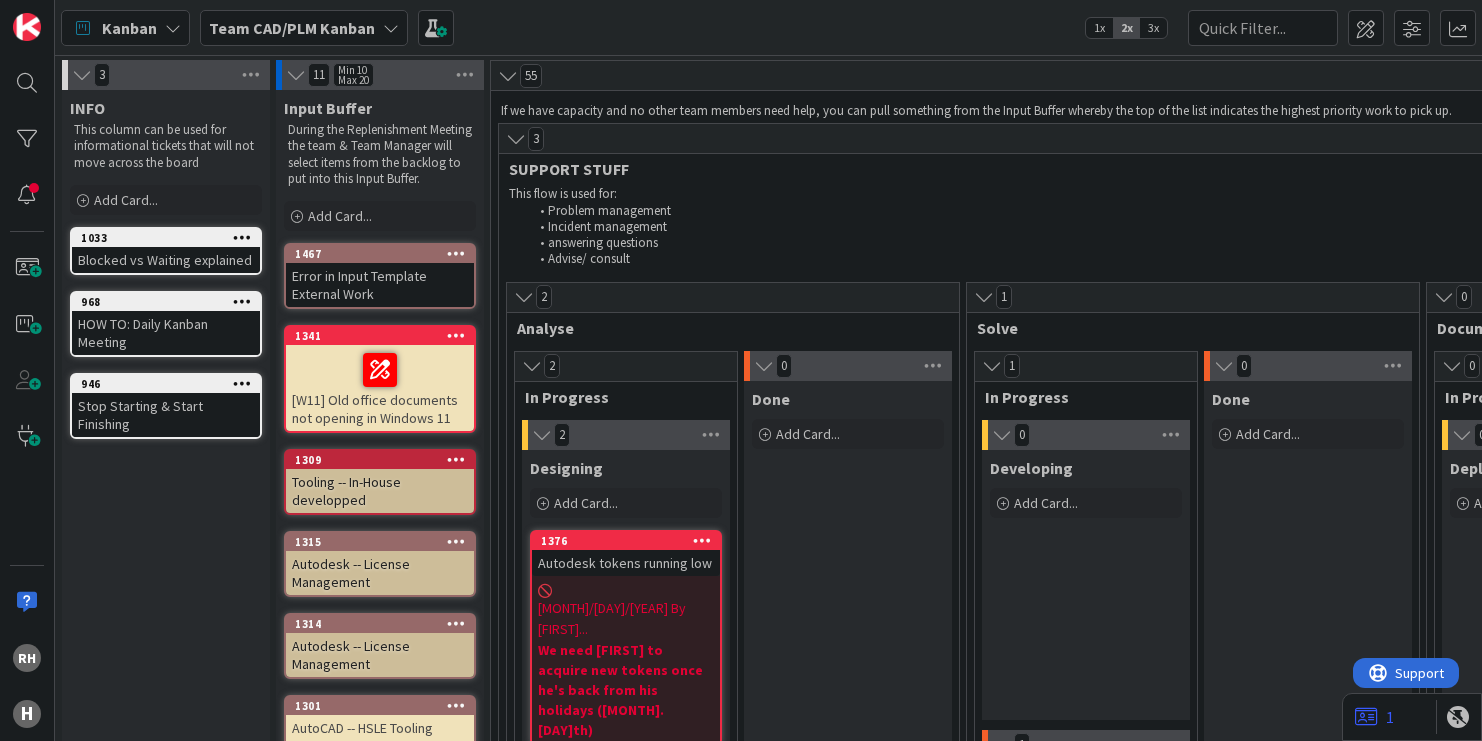click on "3x" at bounding box center [1153, 28] 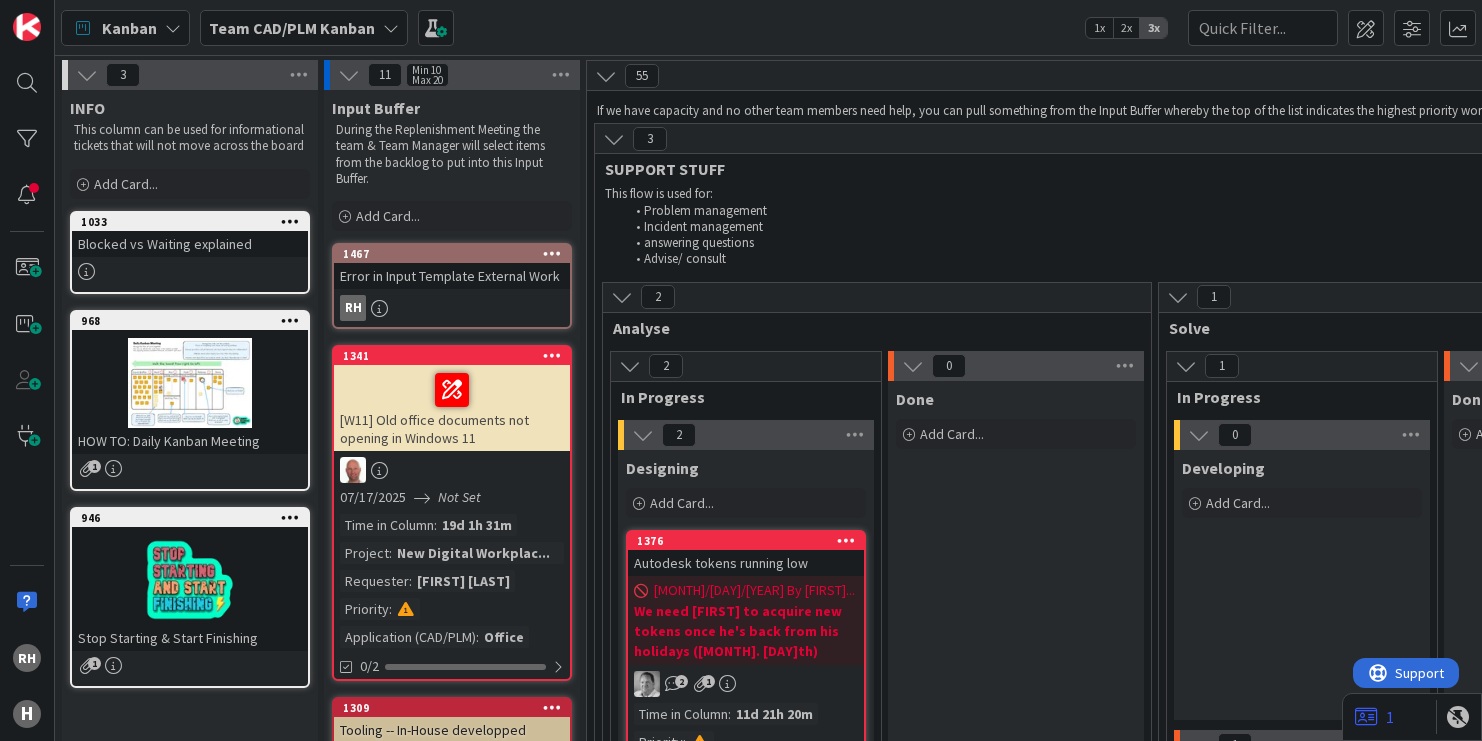 click on "2x" at bounding box center (1126, 28) 